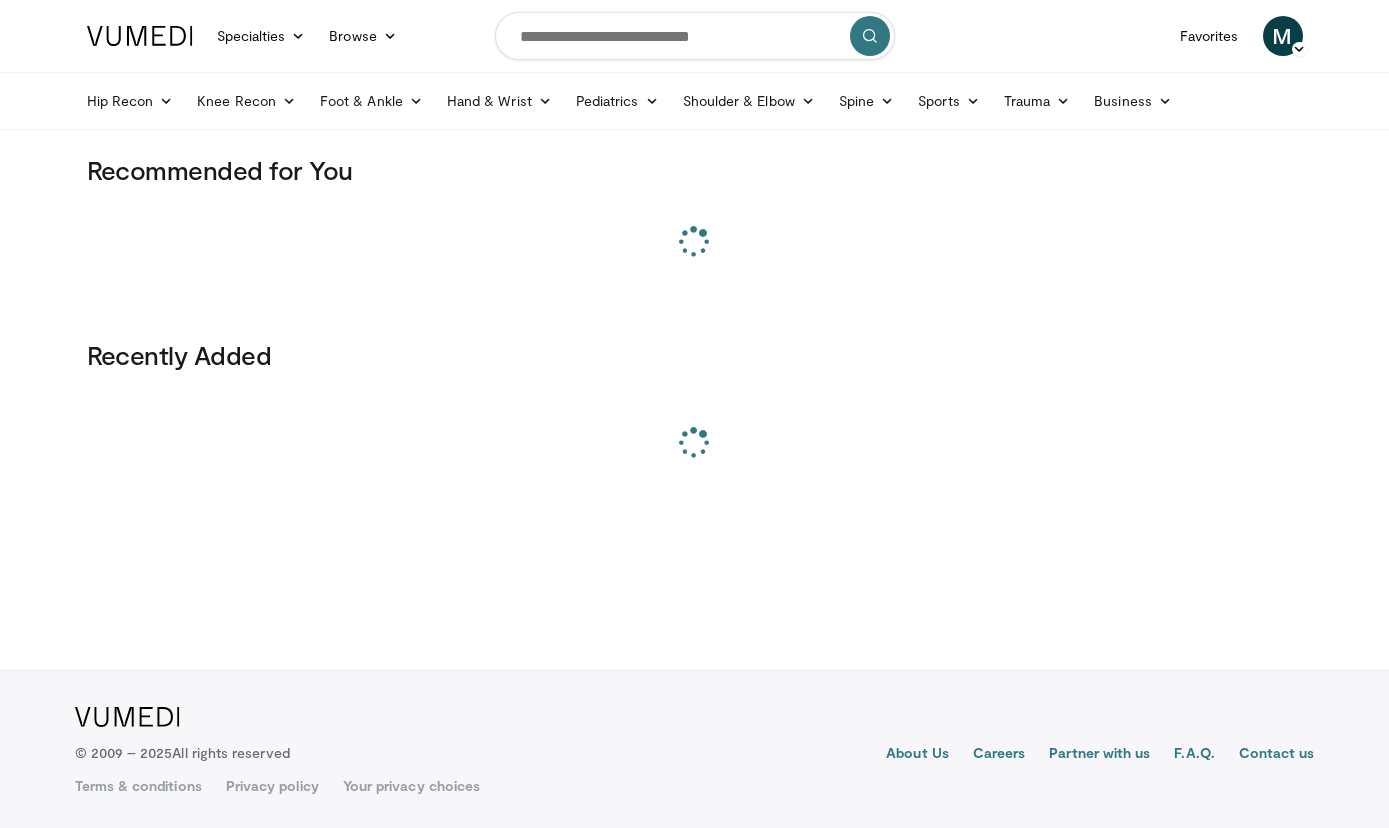 scroll, scrollTop: 0, scrollLeft: 0, axis: both 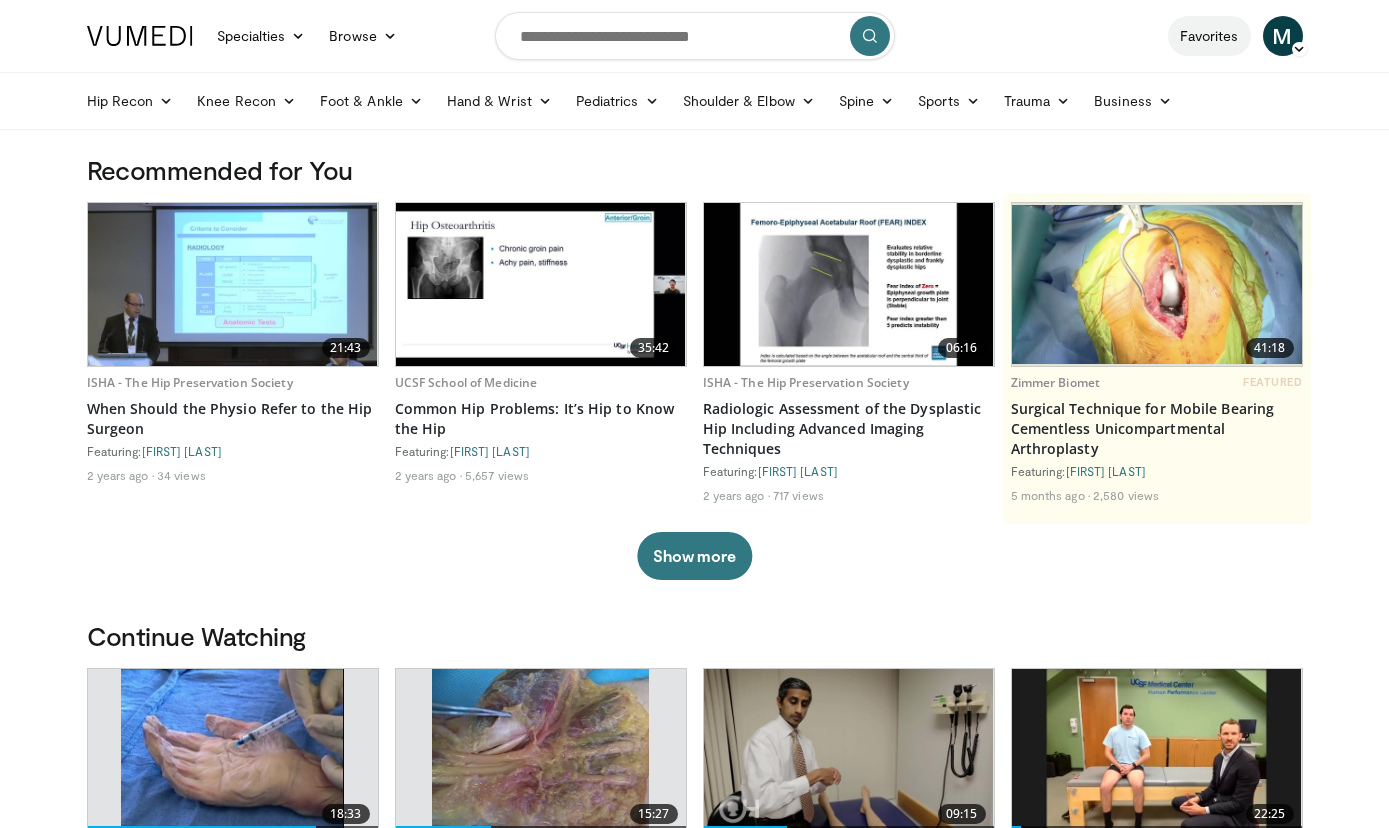 click on "Favorites" at bounding box center [1209, 36] 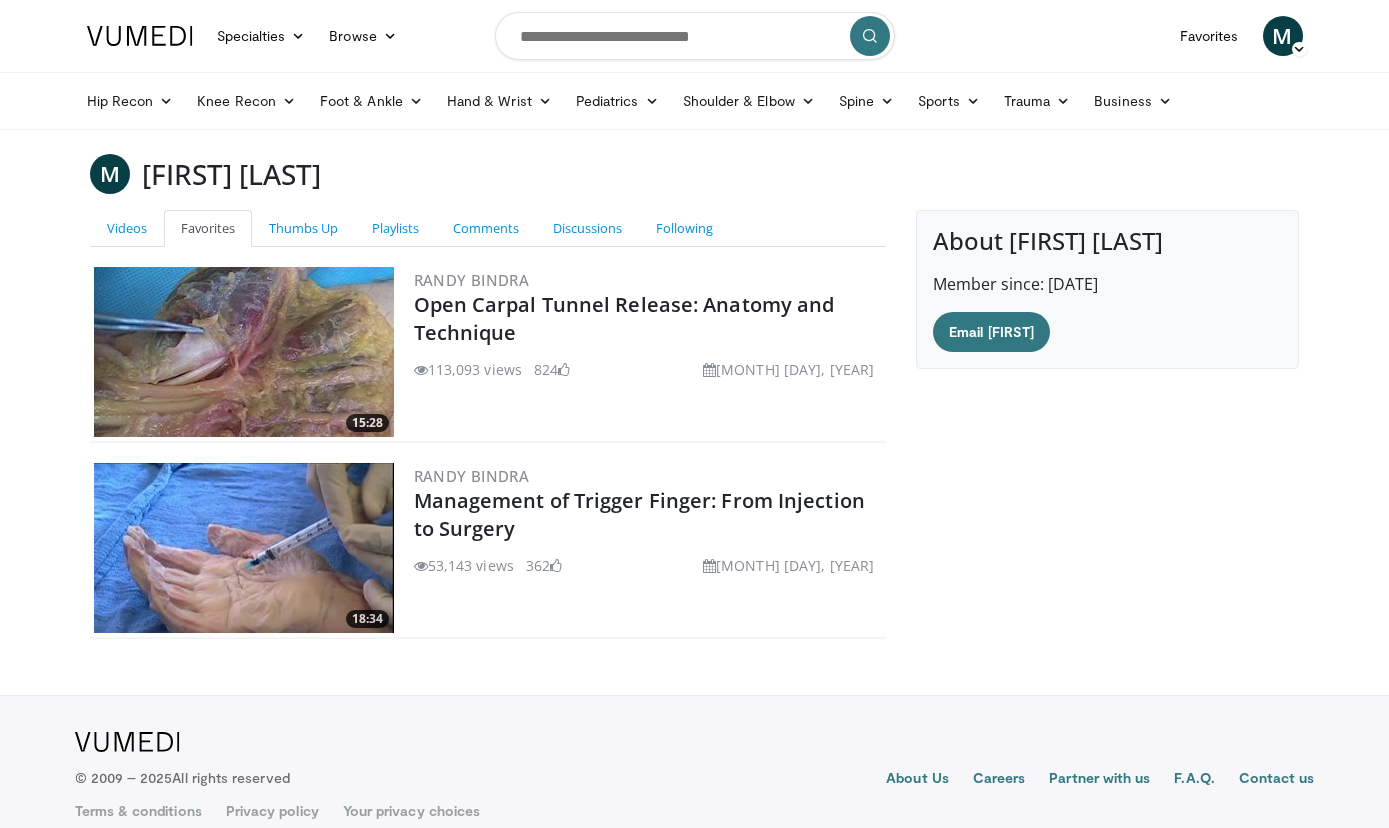 scroll, scrollTop: 25, scrollLeft: 0, axis: vertical 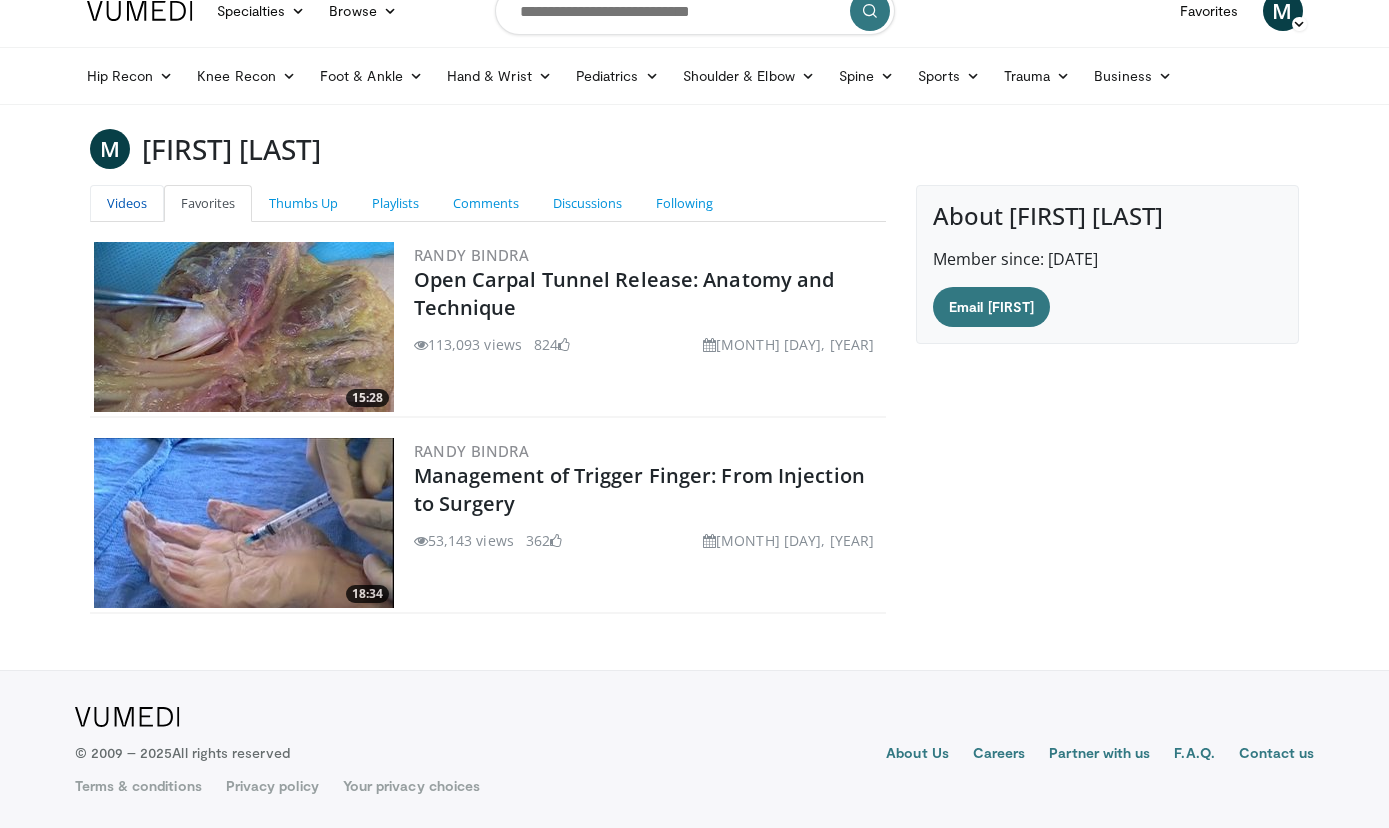 click on "Videos" at bounding box center [127, 203] 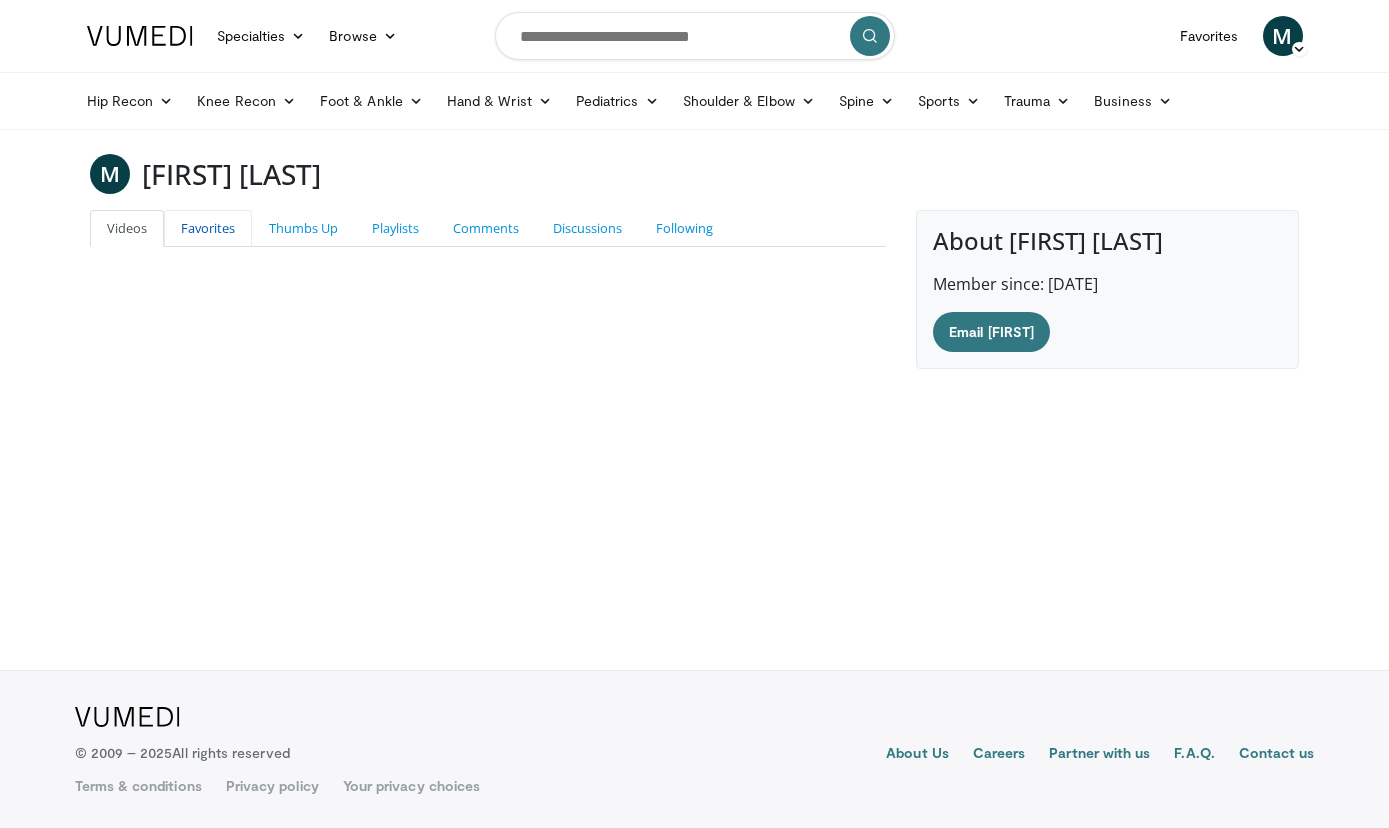 click on "Favorites" at bounding box center (208, 228) 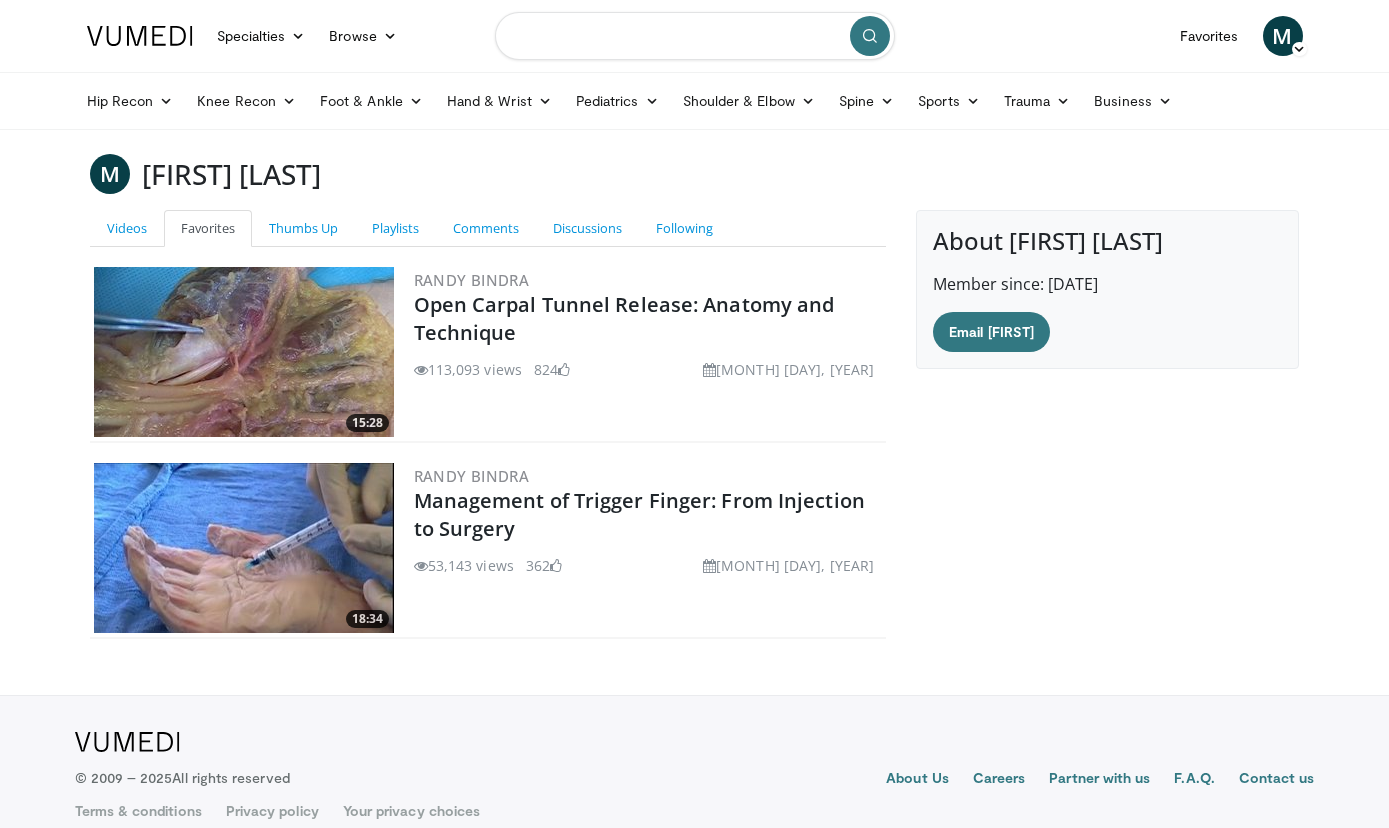 click at bounding box center (695, 36) 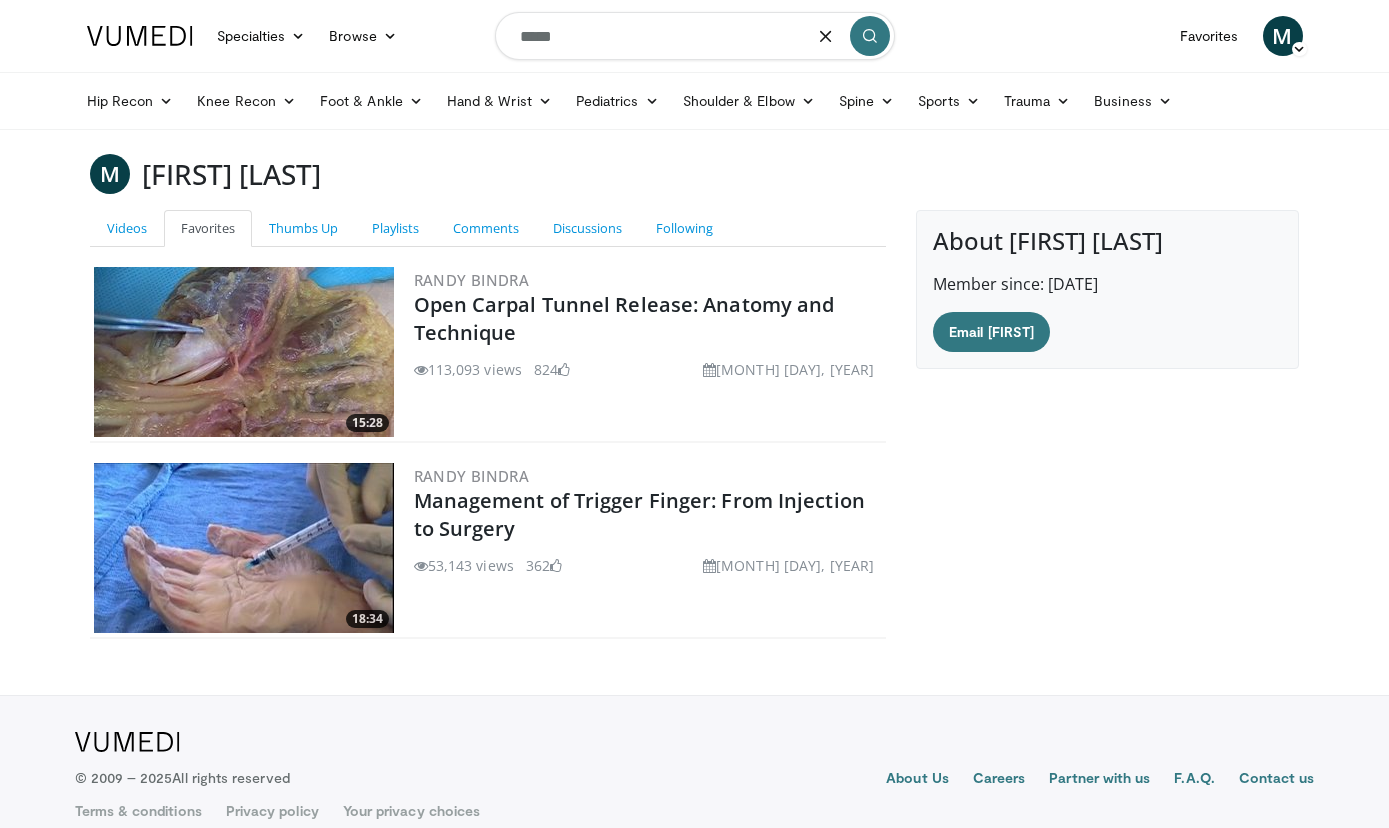 type on "******" 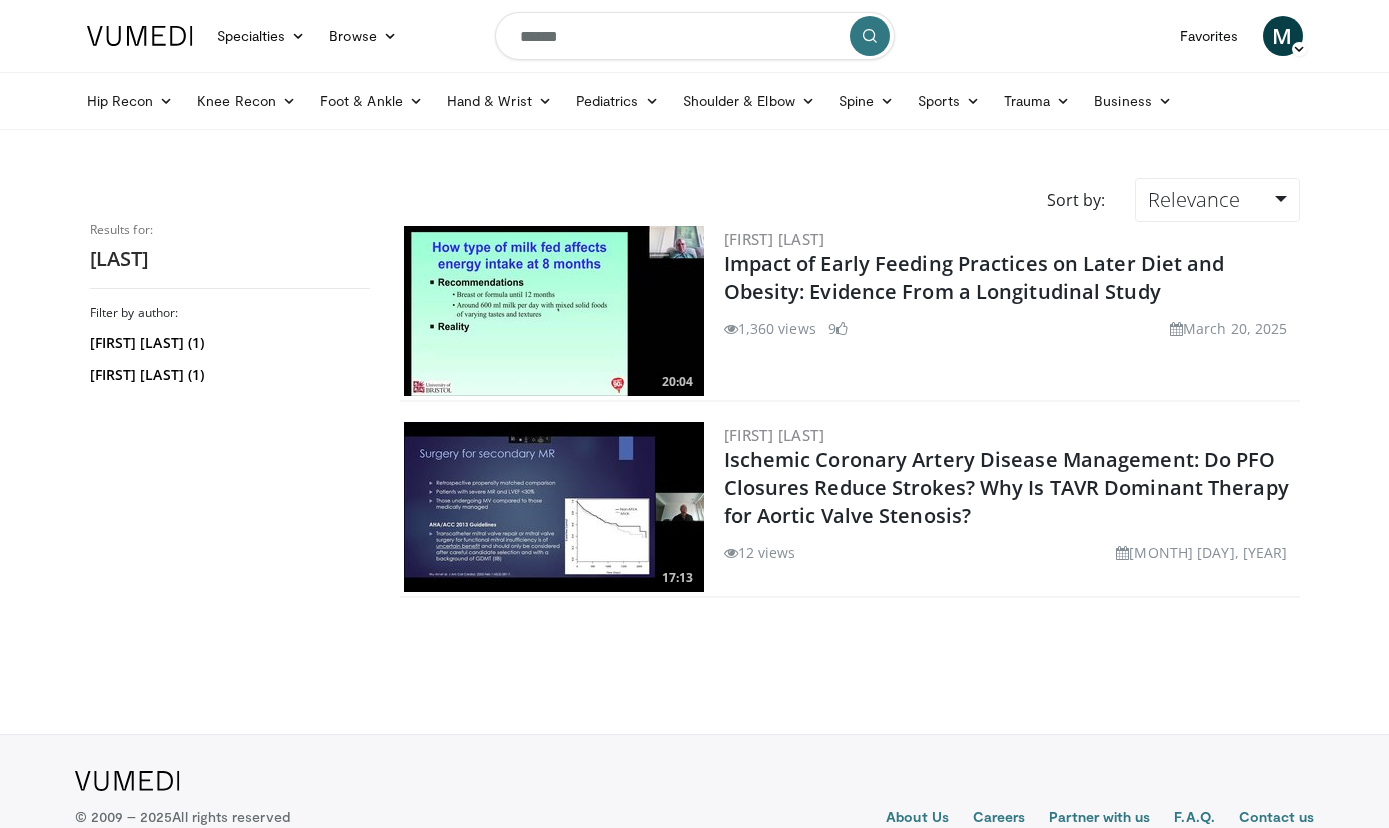 scroll, scrollTop: 0, scrollLeft: 0, axis: both 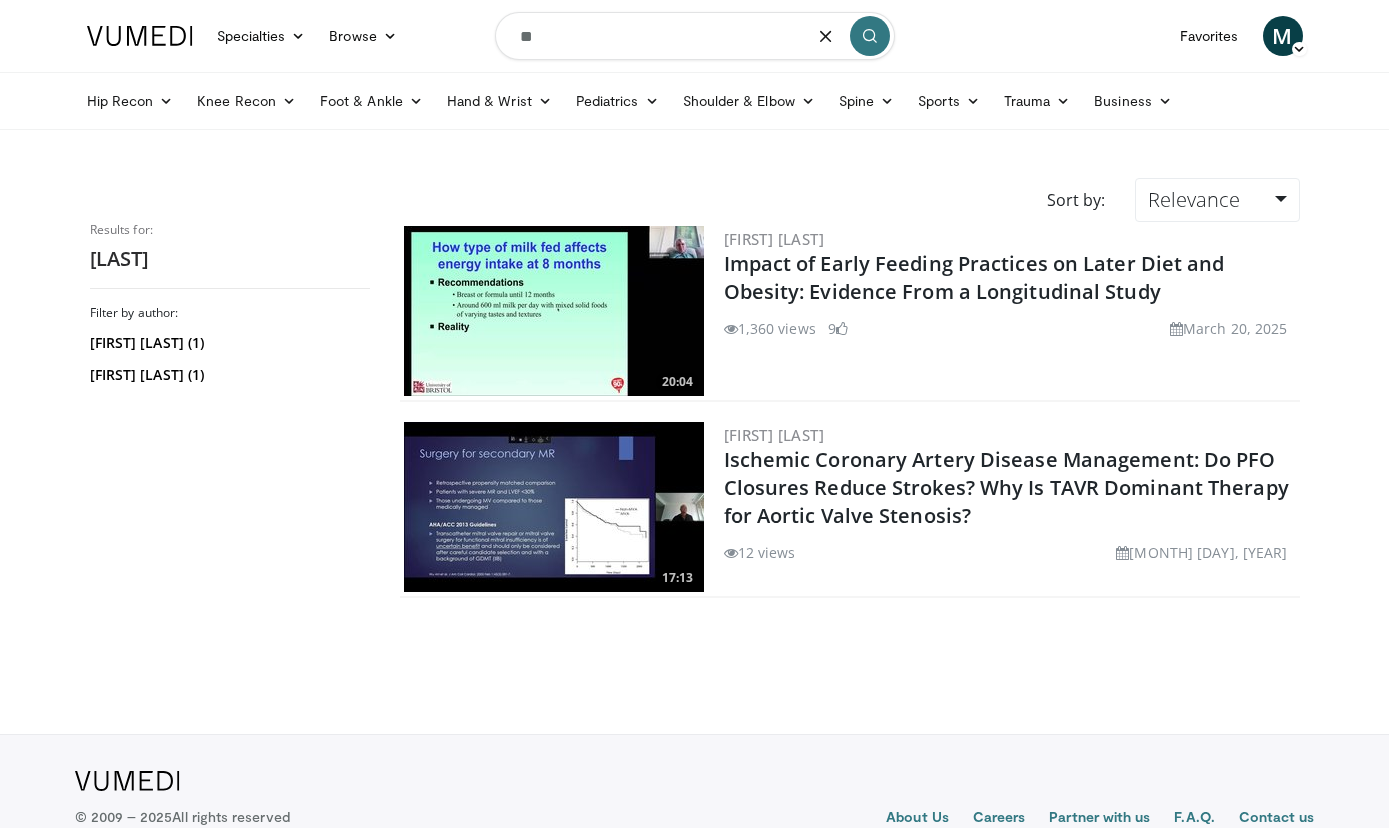 type on "*" 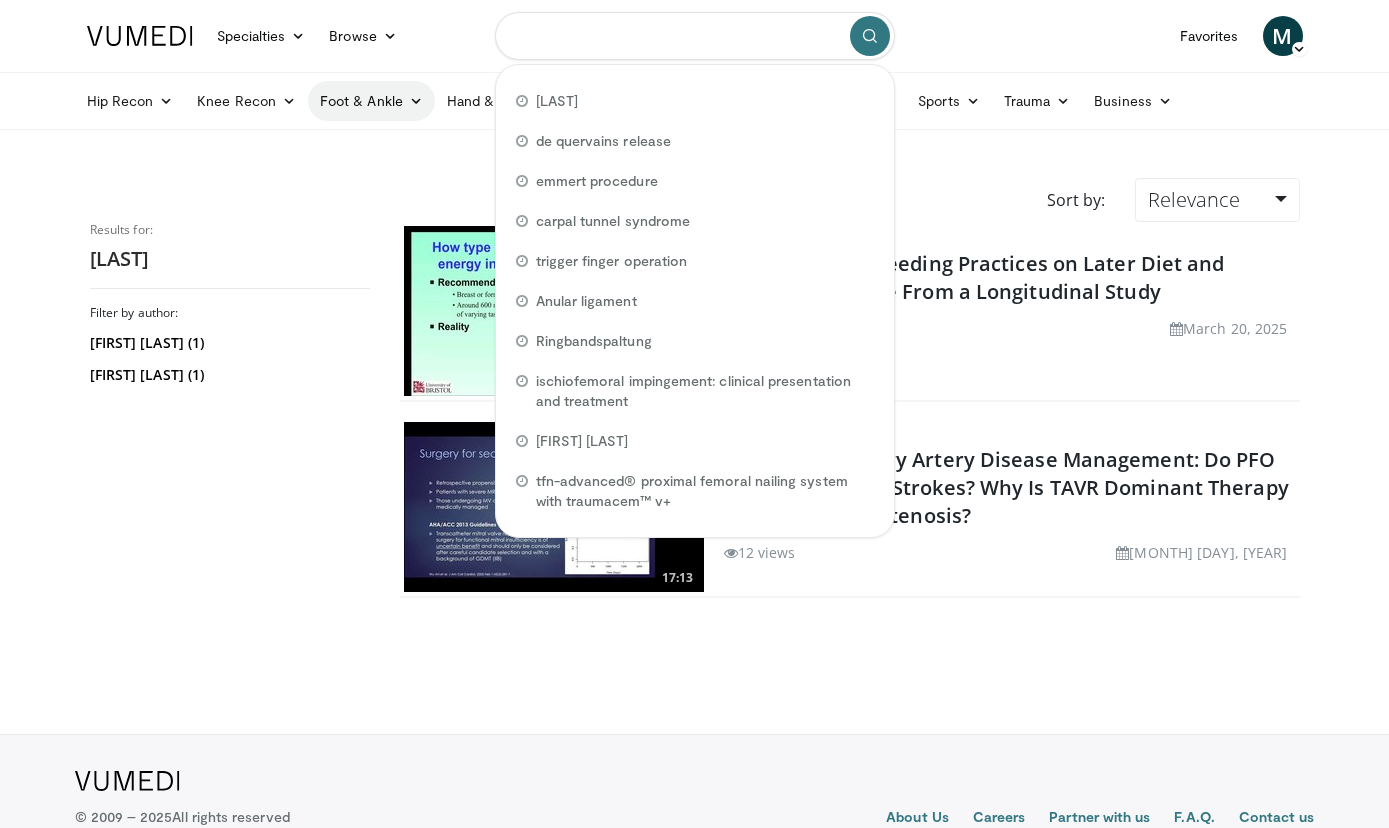 type 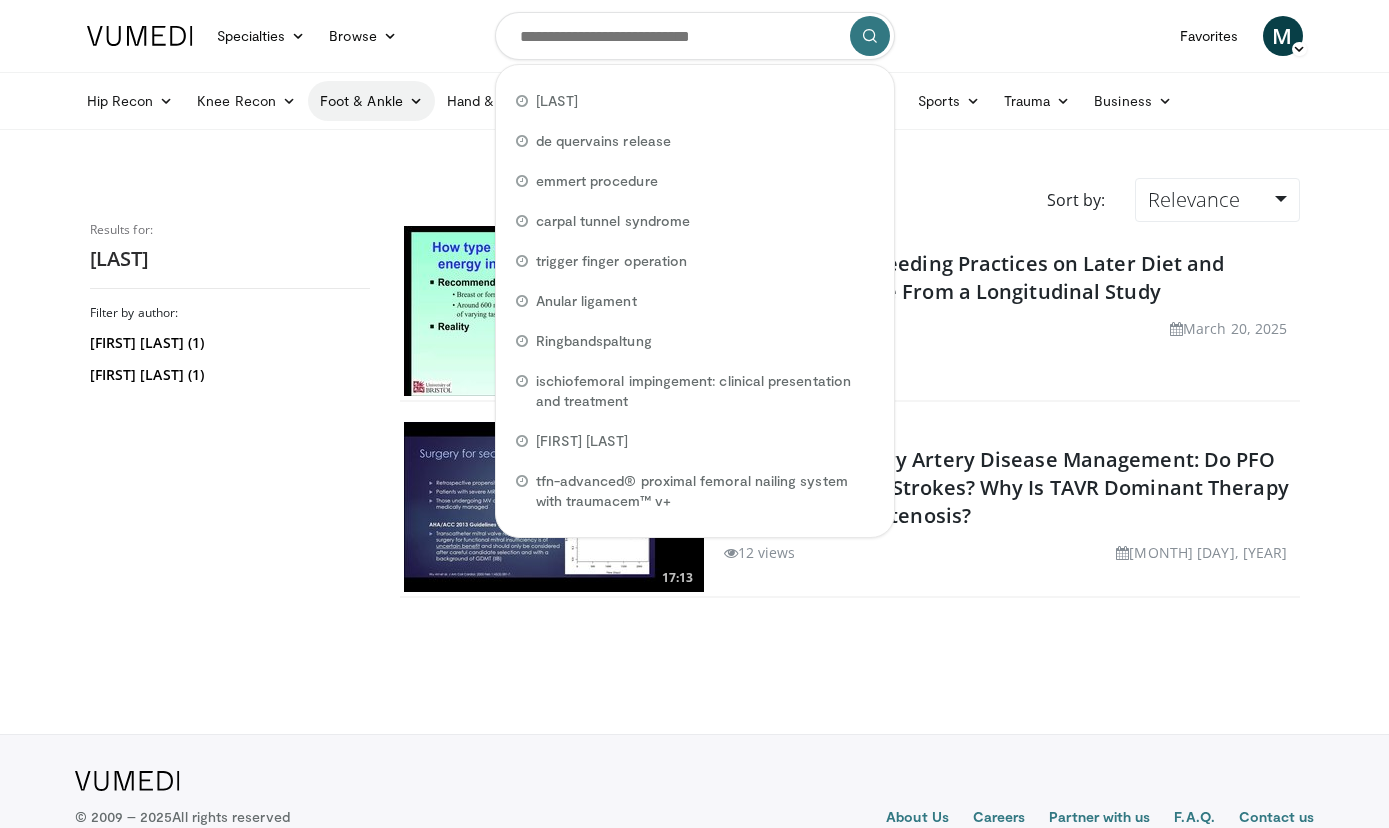 click on "Foot & Ankle" at bounding box center (371, 101) 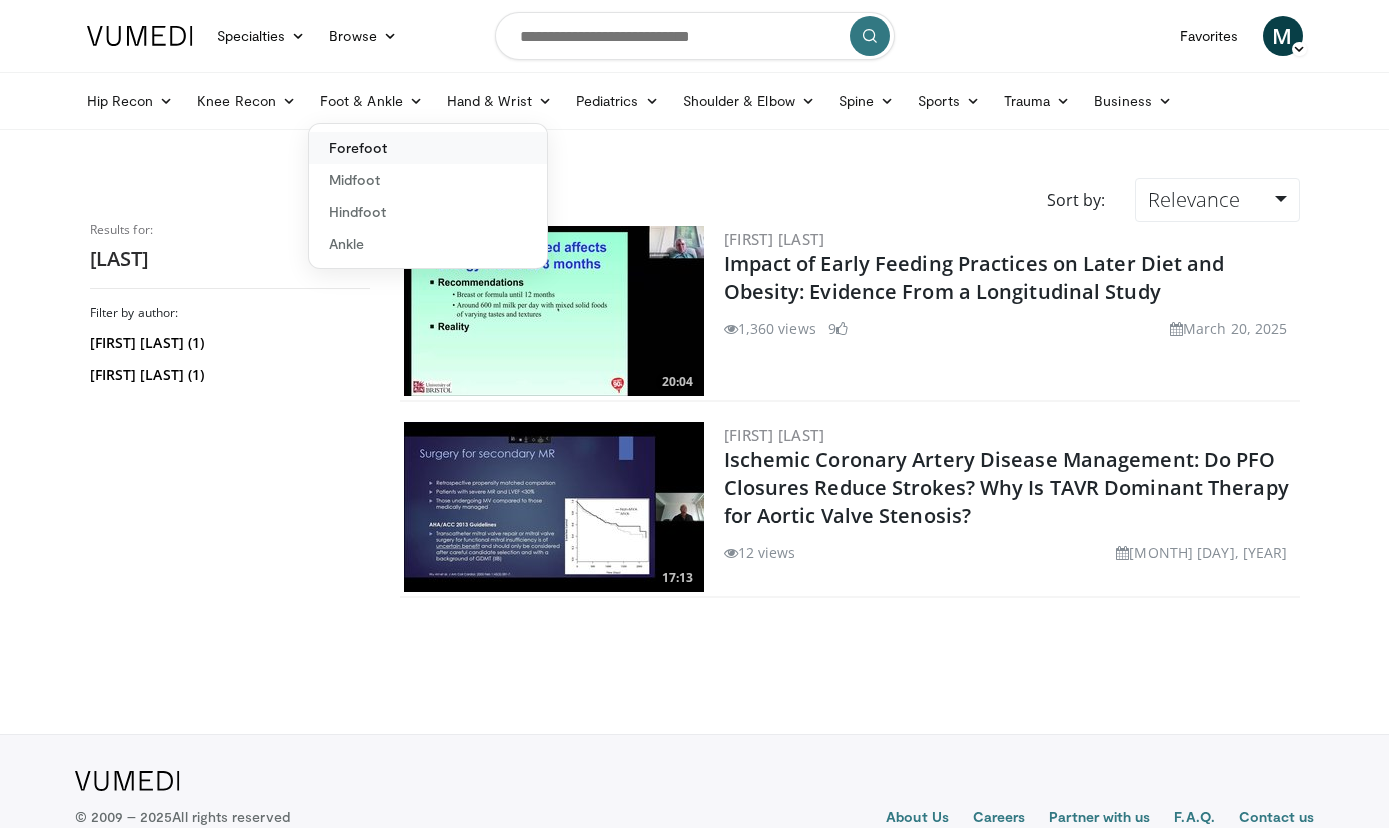 click on "Forefoot" at bounding box center [428, 148] 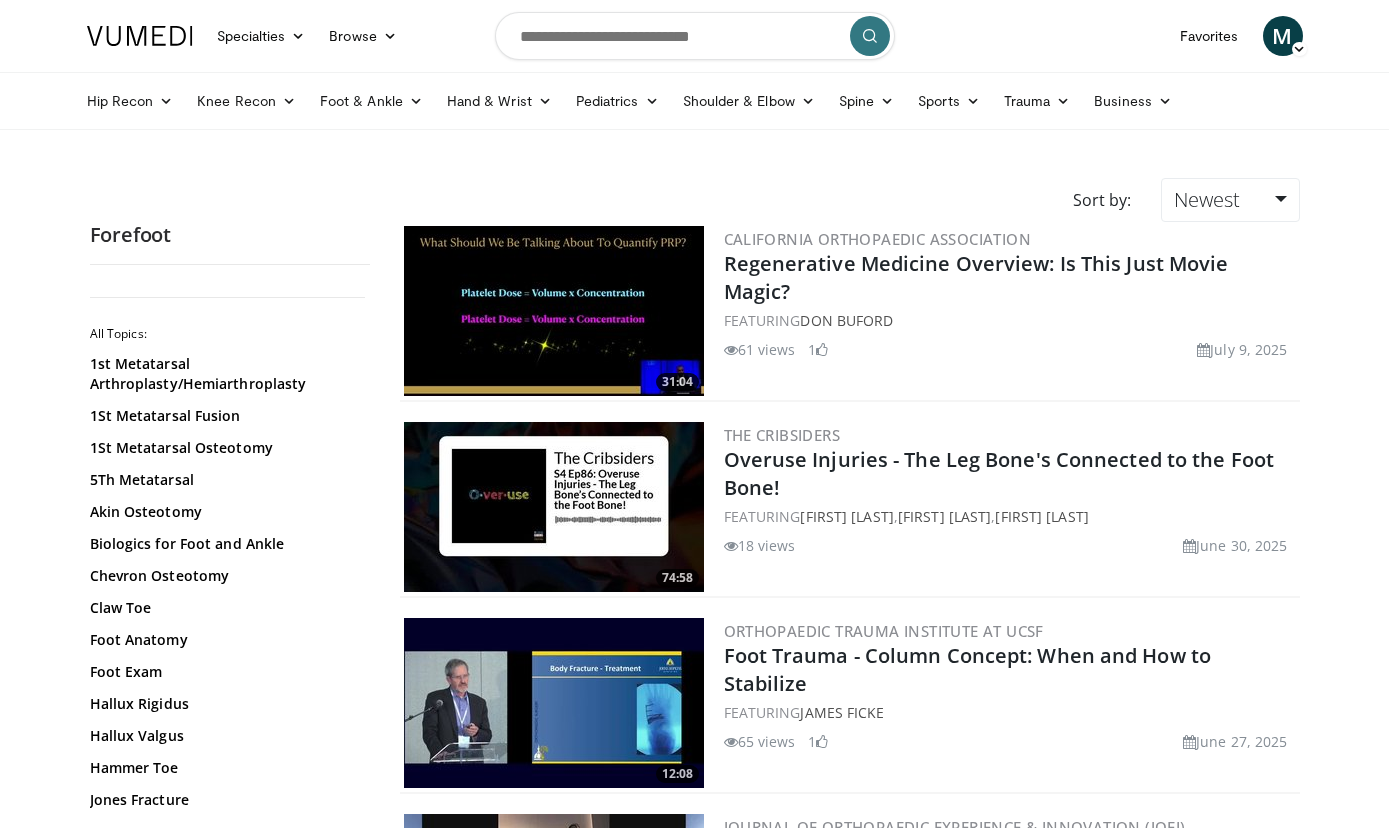 scroll, scrollTop: 0, scrollLeft: 0, axis: both 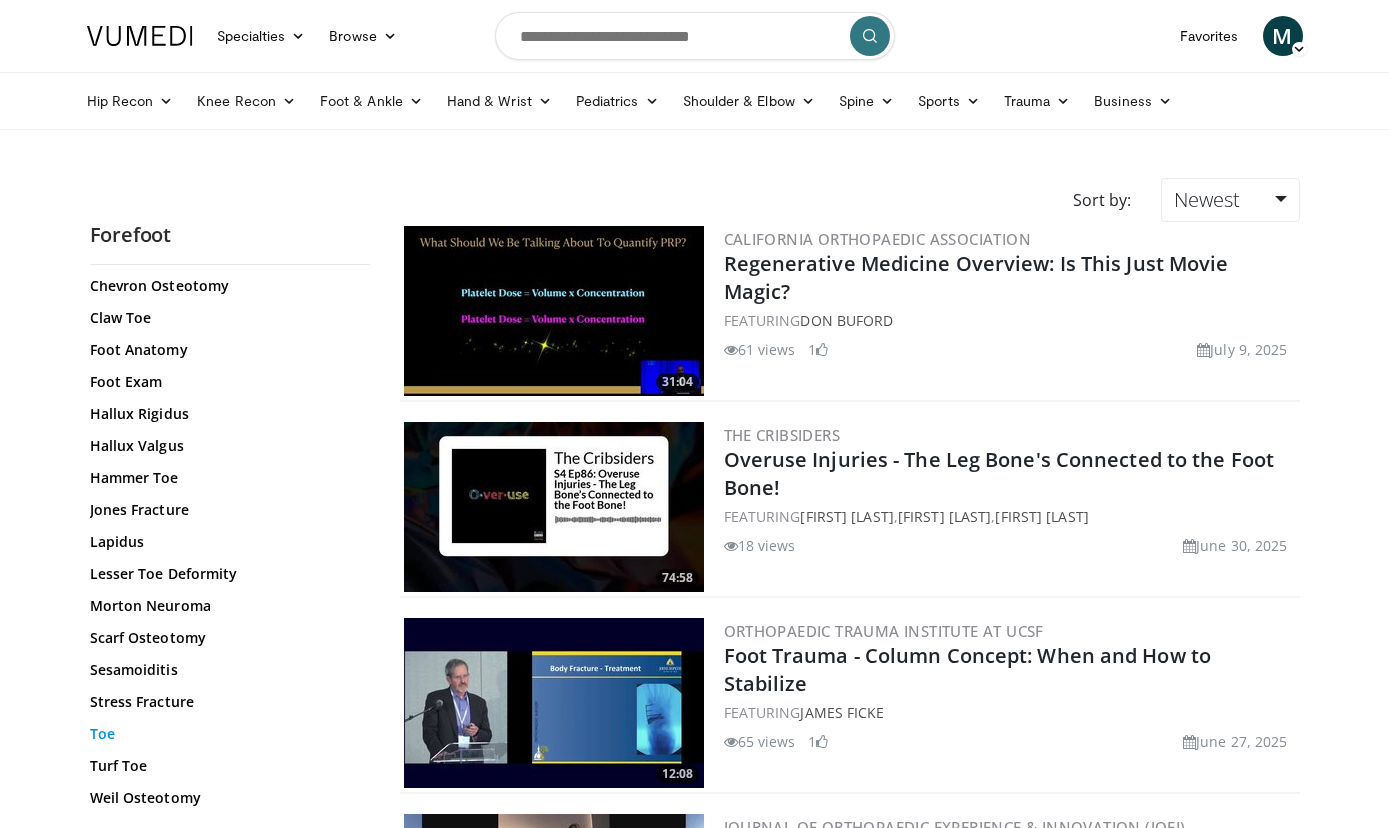 click on "Toe" at bounding box center [225, 734] 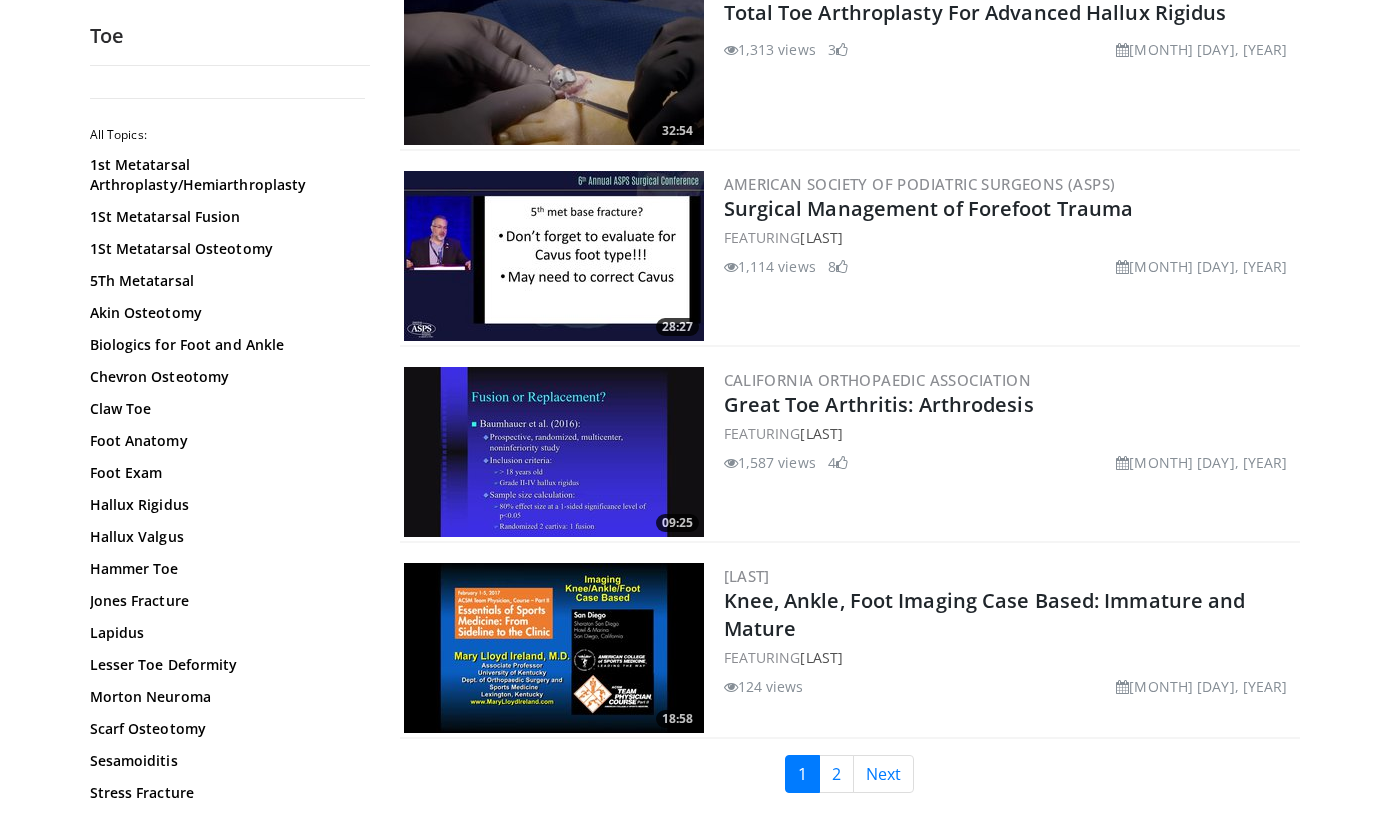 scroll, scrollTop: 4428, scrollLeft: 0, axis: vertical 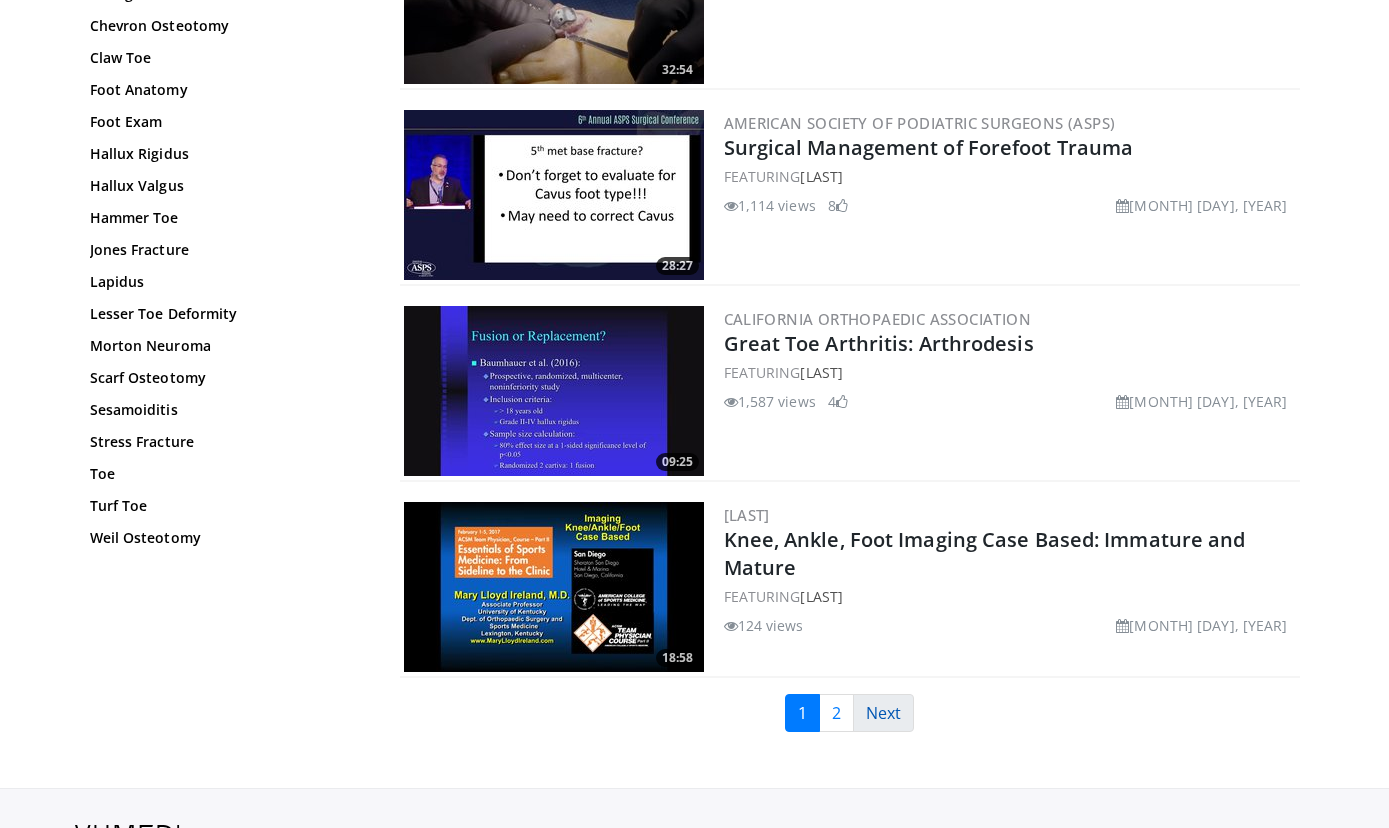 click on "Next" at bounding box center [883, 713] 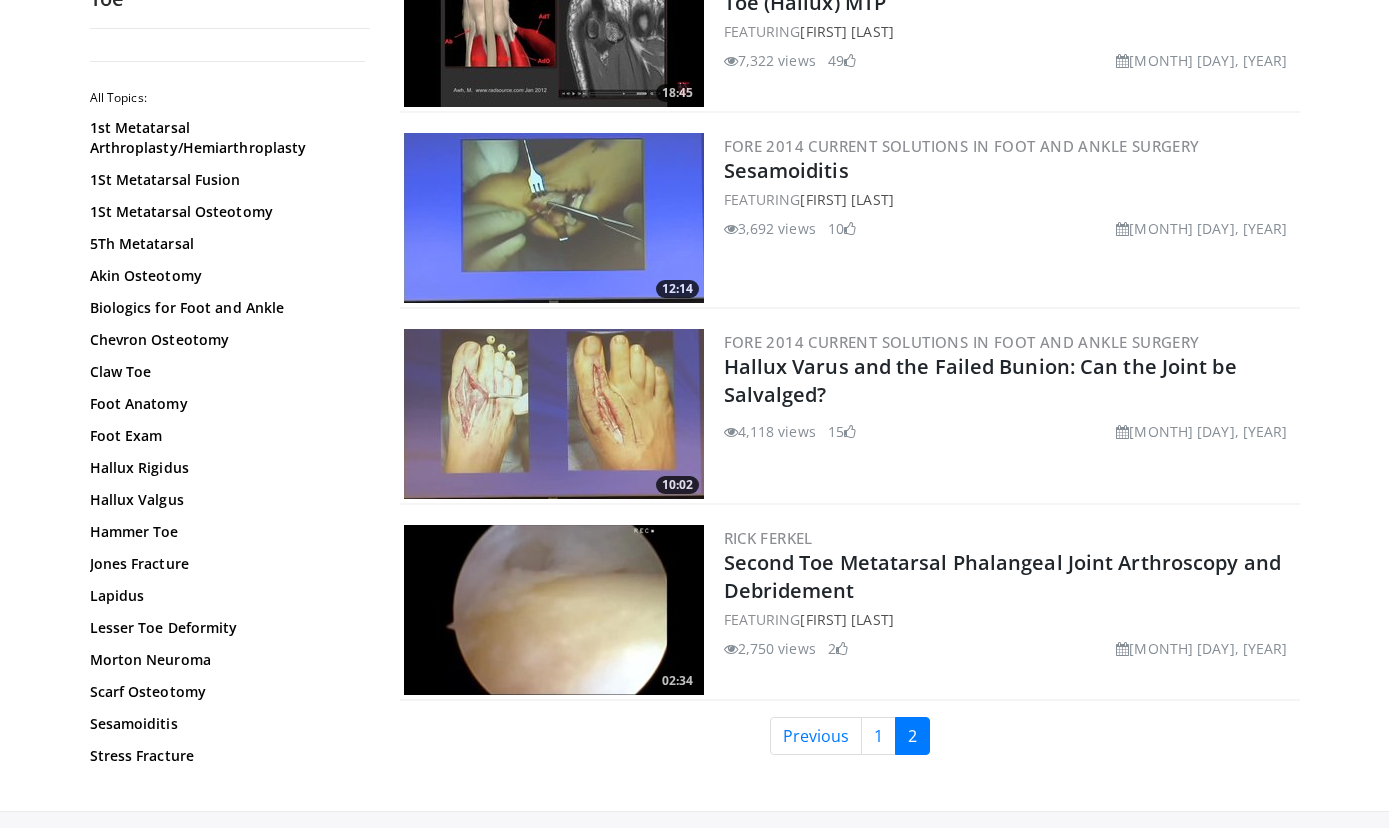 scroll, scrollTop: 324, scrollLeft: 0, axis: vertical 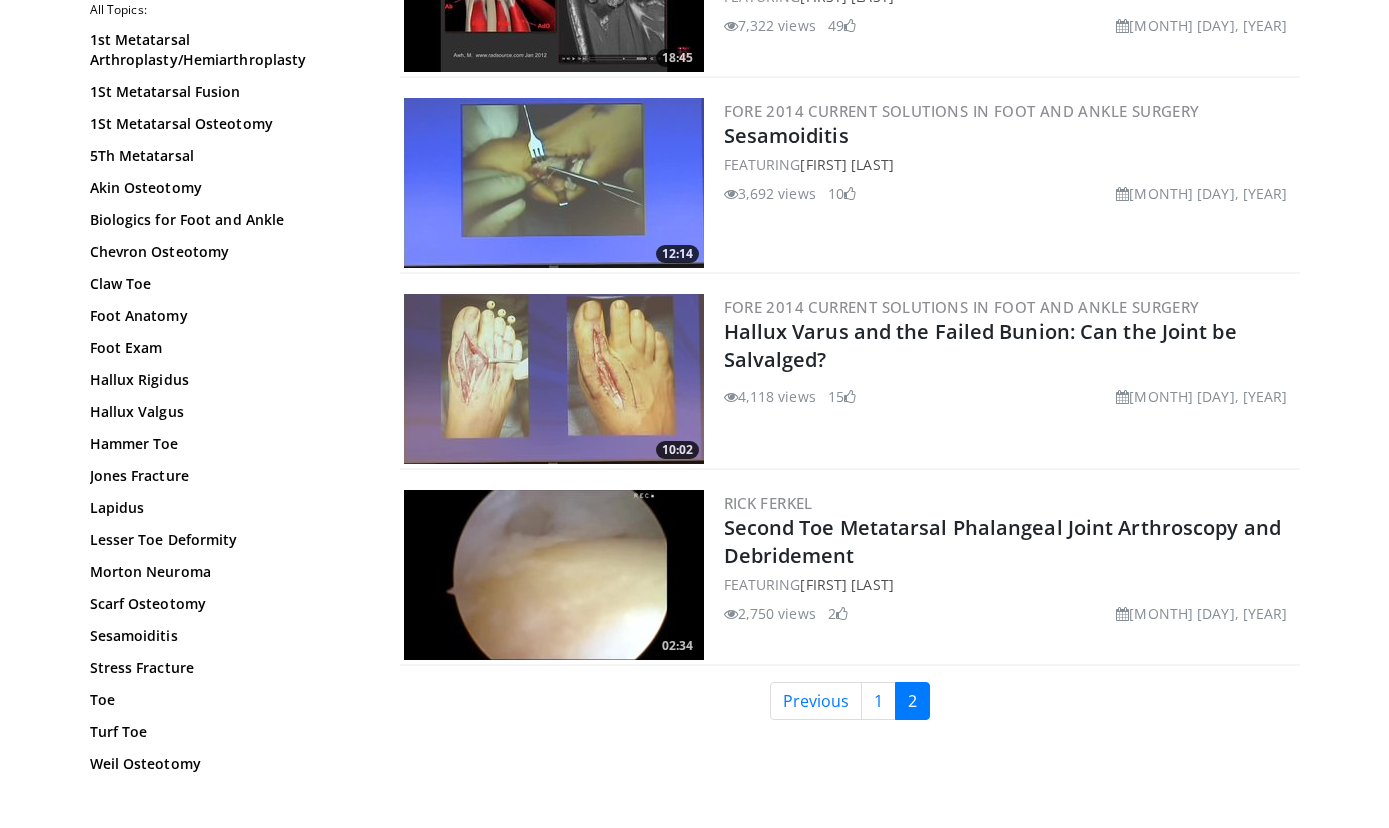 click on "1st Metatarsal Arthroplasty/Hemiarthroplasty
1St Metatarsal Fusion
1St Metatarsal Osteotomy
5Th Metatarsal
Akin Osteotomy
Biologics for Foot and Ankle
Chevron Osteotomy
Claw Toe
Foot Anatomy
Foot Exam
Hallux Rigidus
Hallux Valgus
Hammer Toe
Jones Fracture
Lapidus
Lesser Toe Deformity
Morton Neuroma
Scarf Osteotomy
Sesamoiditis
Stress Fracture
Toe
Turf Toe
Weil Osteotomy" at bounding box center (227, 402) 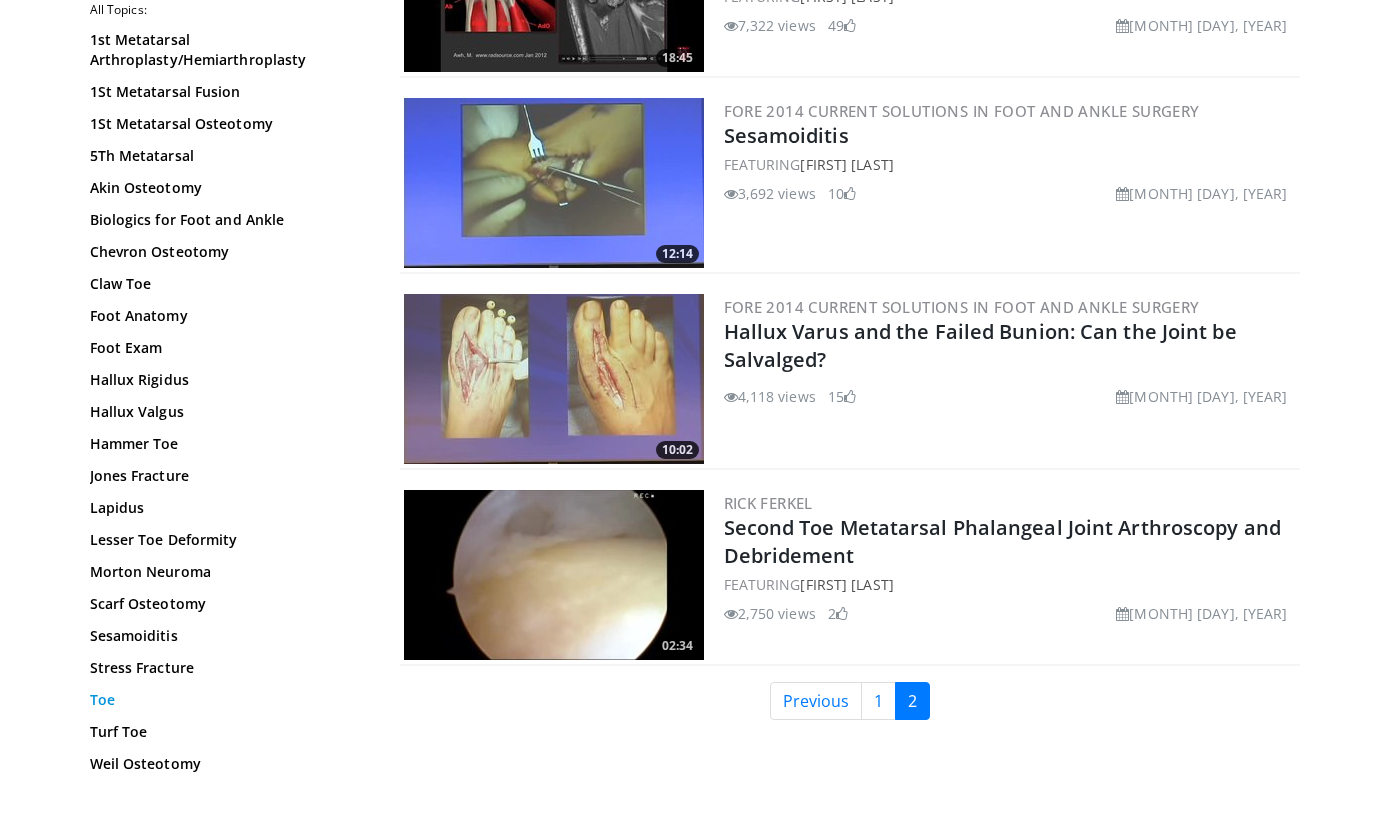 click on "Toe" at bounding box center [225, 700] 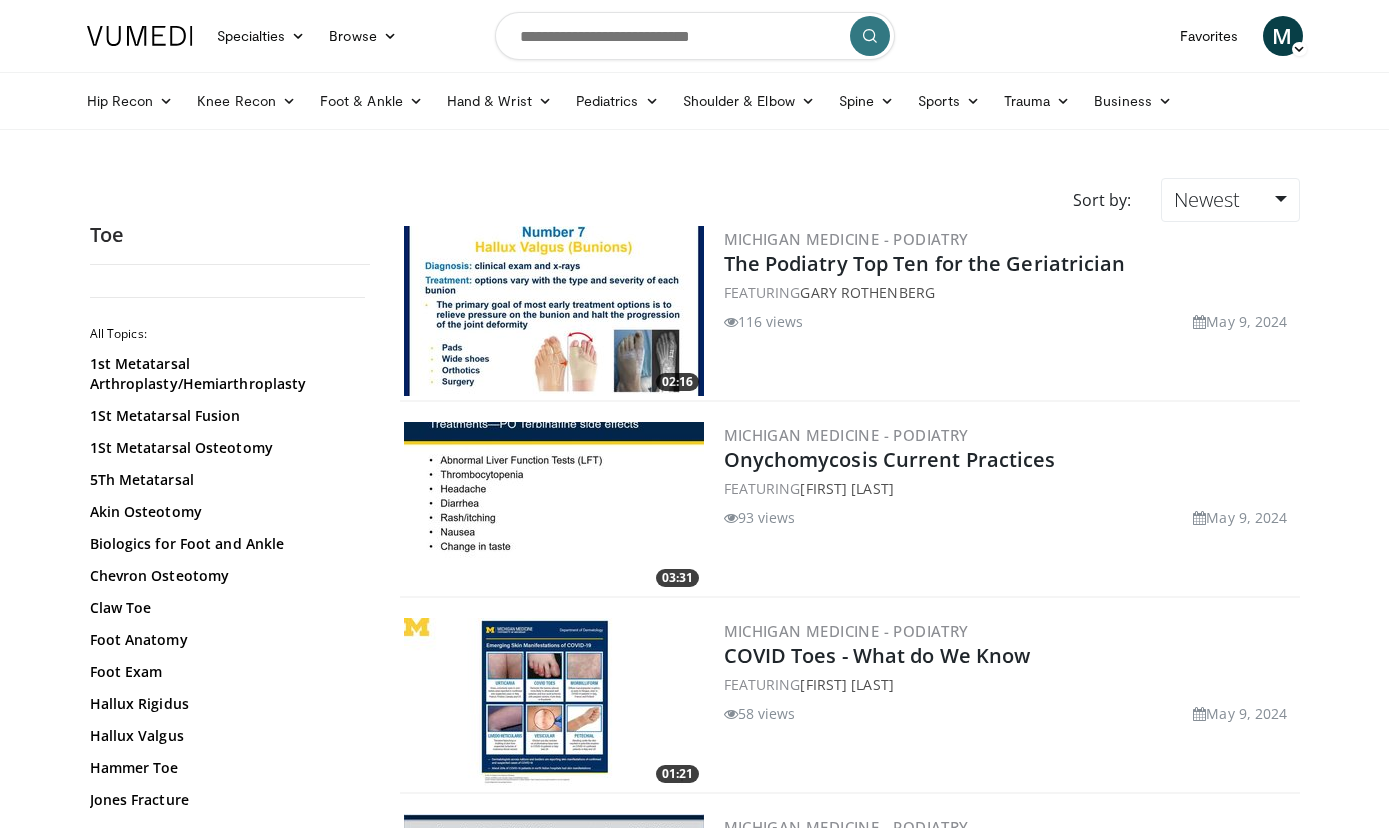 scroll, scrollTop: 0, scrollLeft: 0, axis: both 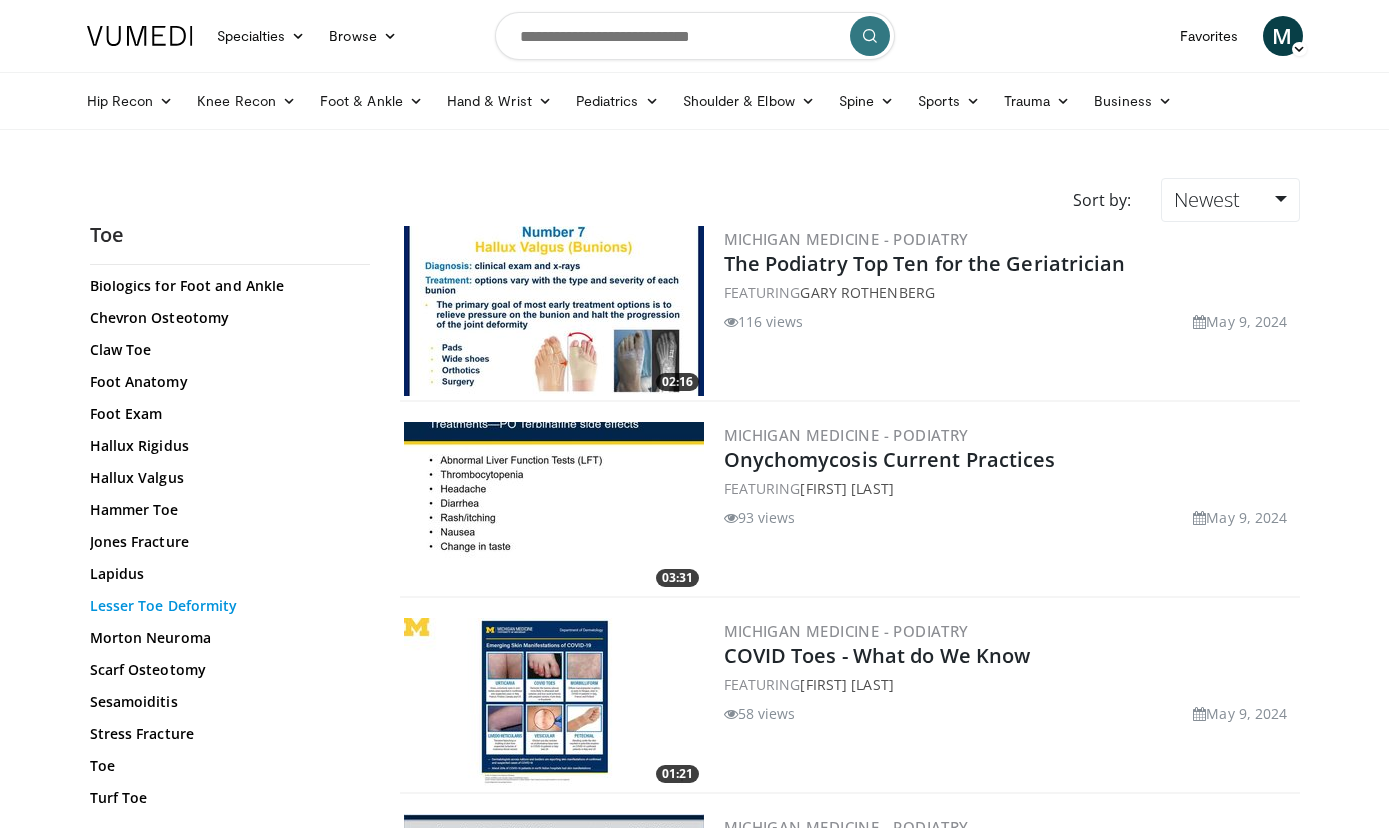 click on "Lesser Toe Deformity" at bounding box center (225, 606) 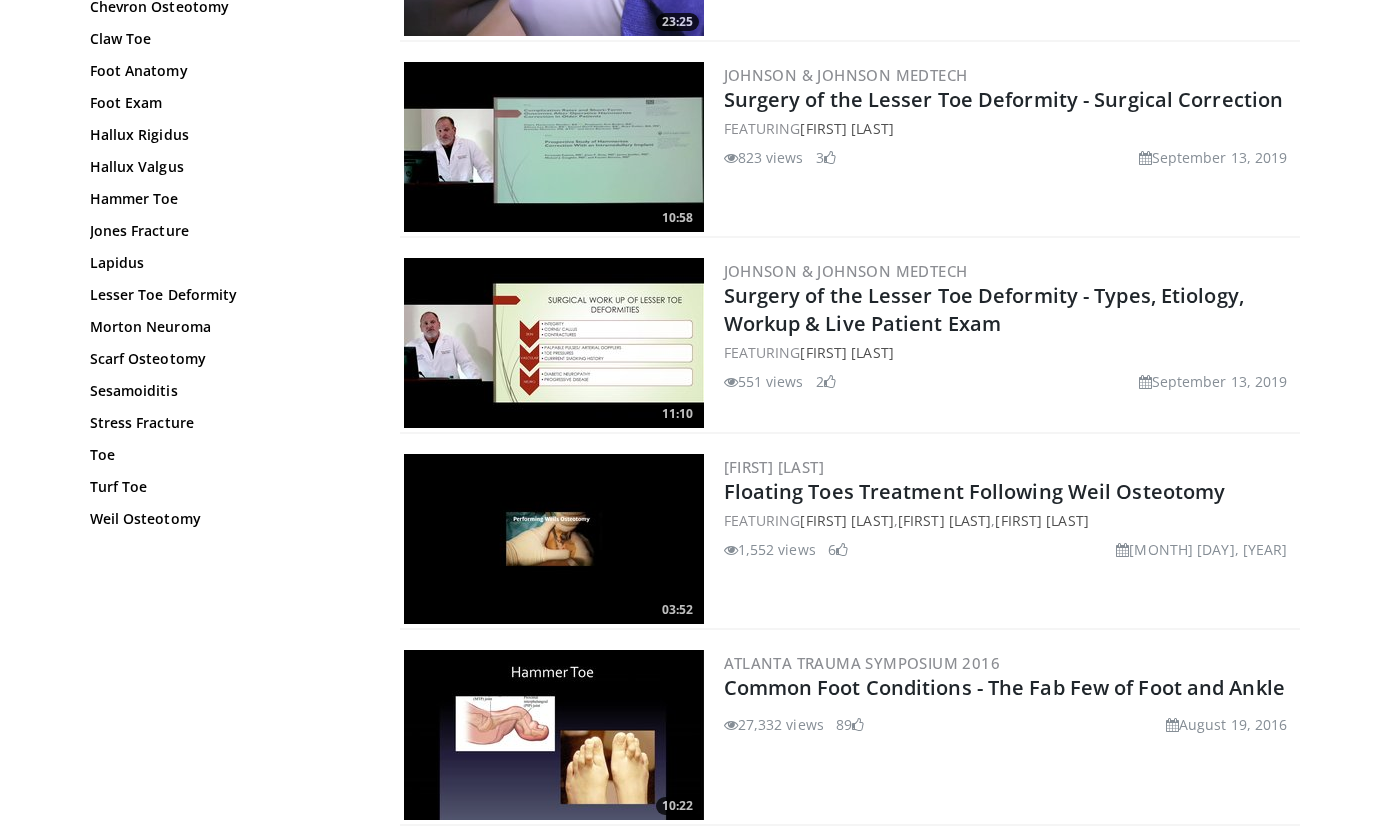 scroll, scrollTop: 540, scrollLeft: 0, axis: vertical 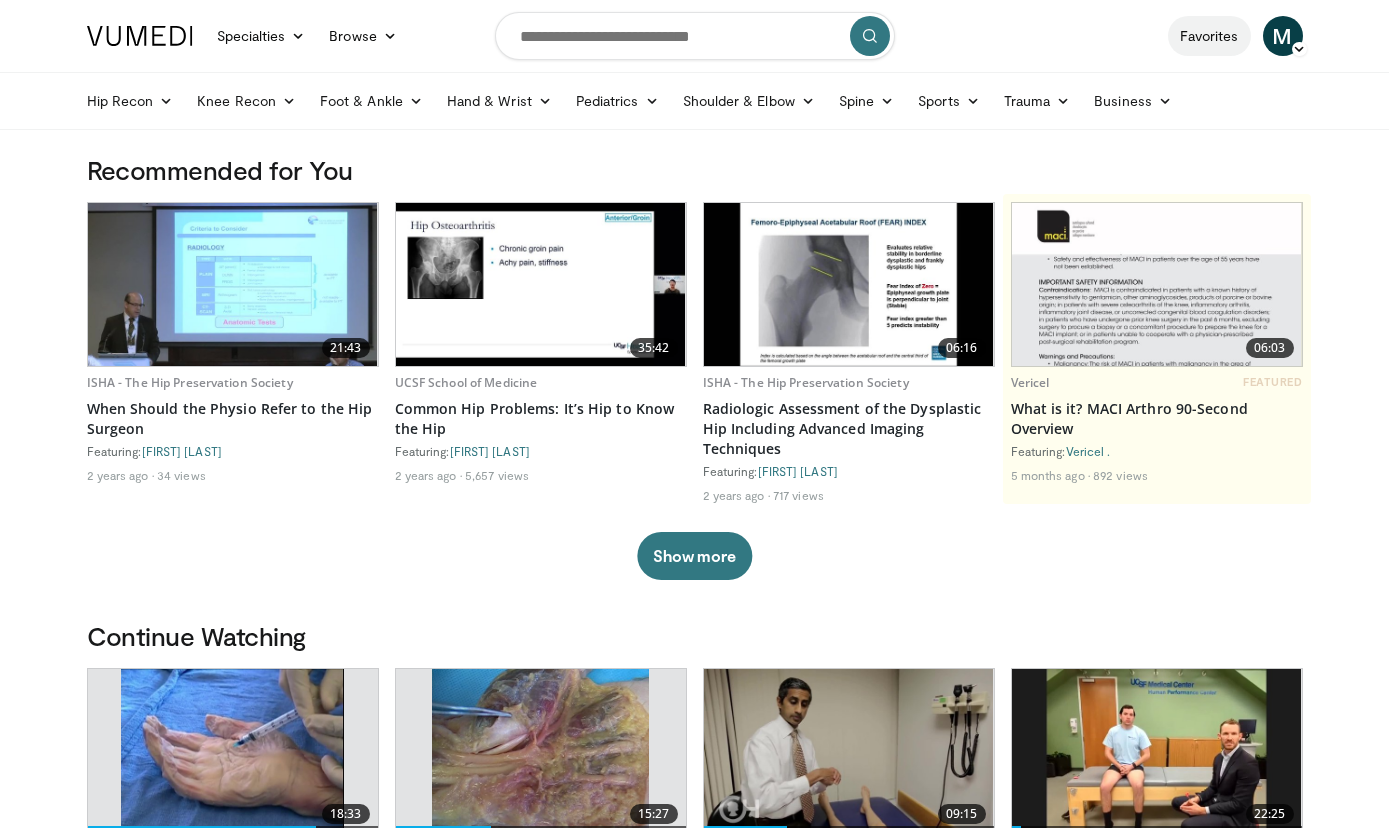 click on "Favorites" at bounding box center [1209, 36] 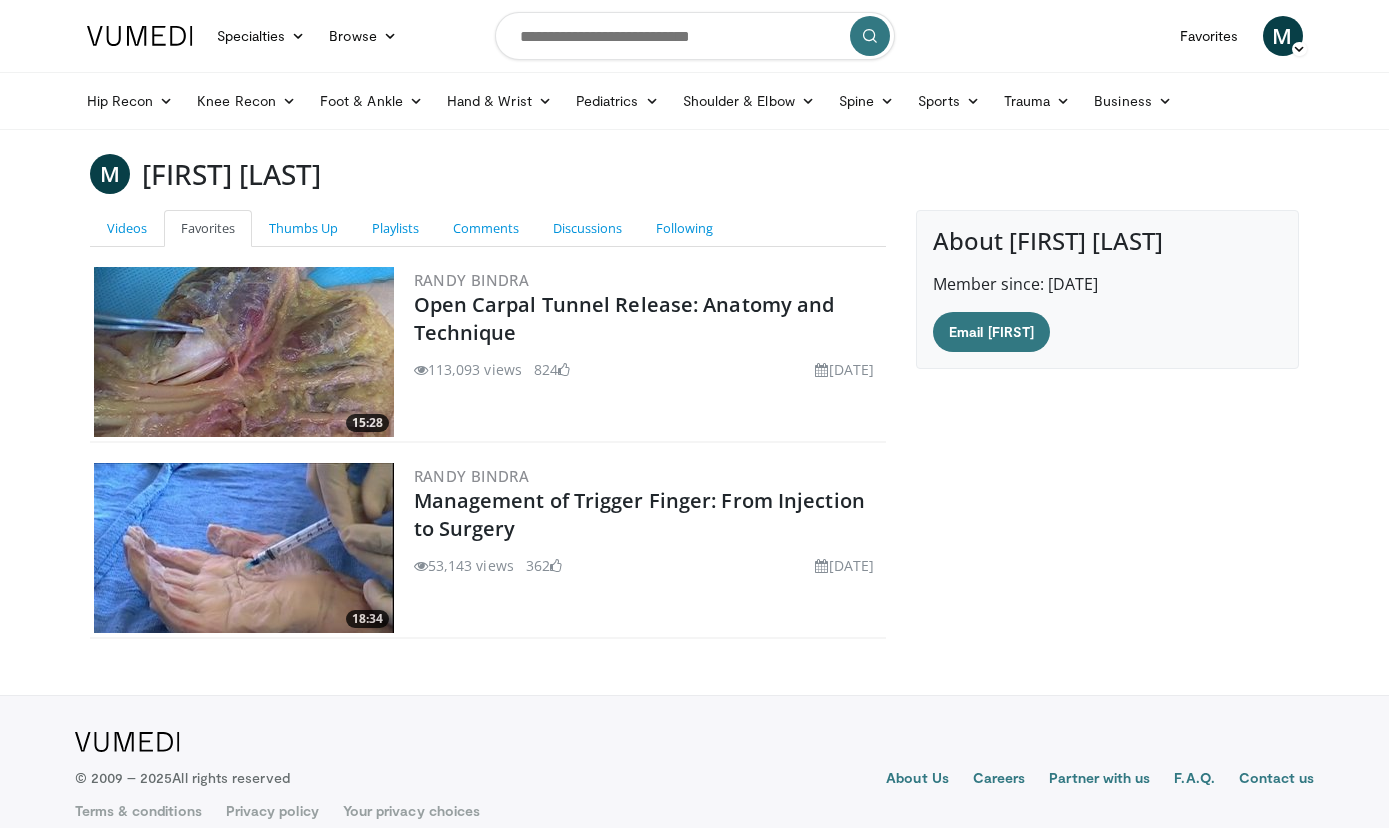 scroll, scrollTop: 25, scrollLeft: 0, axis: vertical 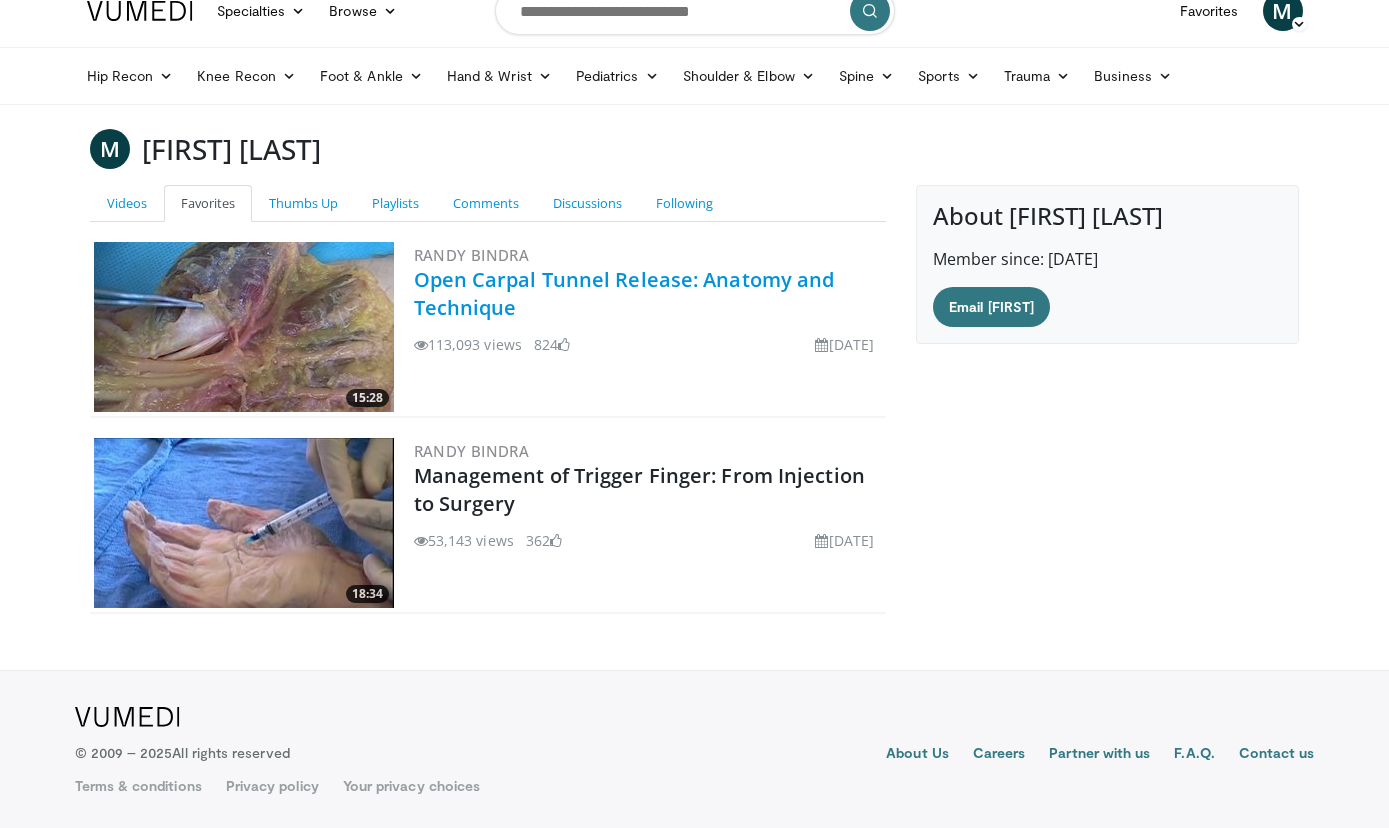 click on "Open Carpal Tunnel Release: Anatomy and Technique" at bounding box center (624, 293) 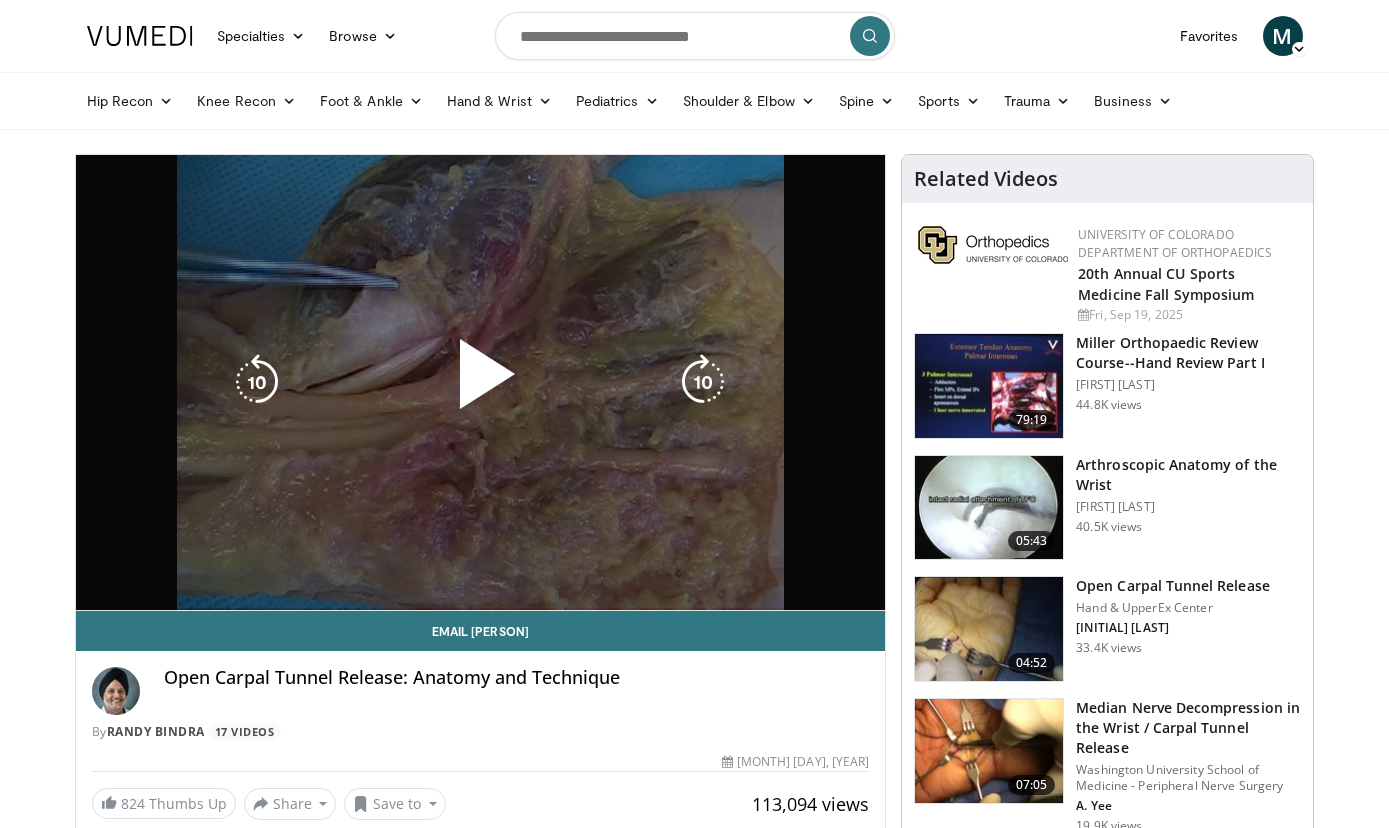scroll, scrollTop: 0, scrollLeft: 0, axis: both 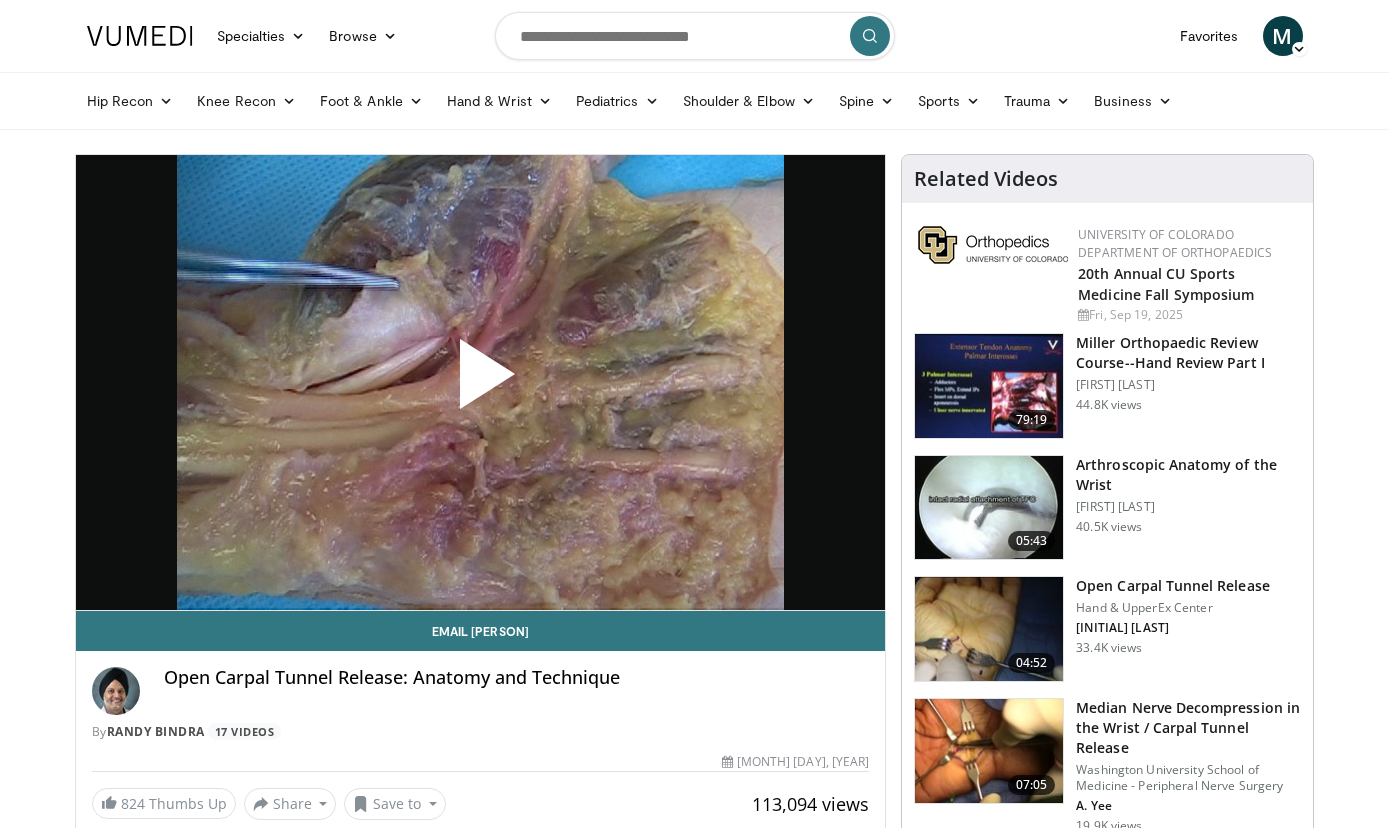 click at bounding box center (480, 382) 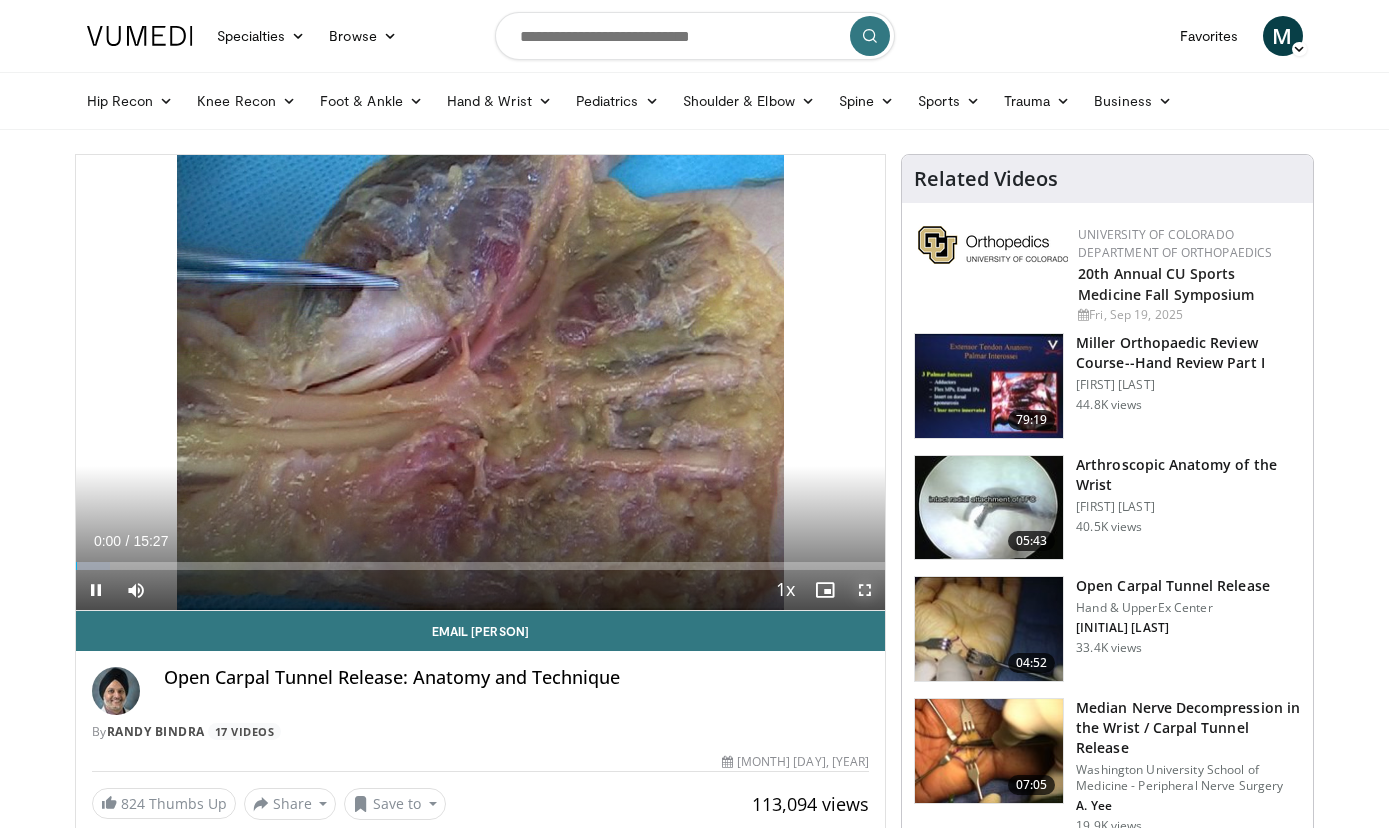click at bounding box center [865, 590] 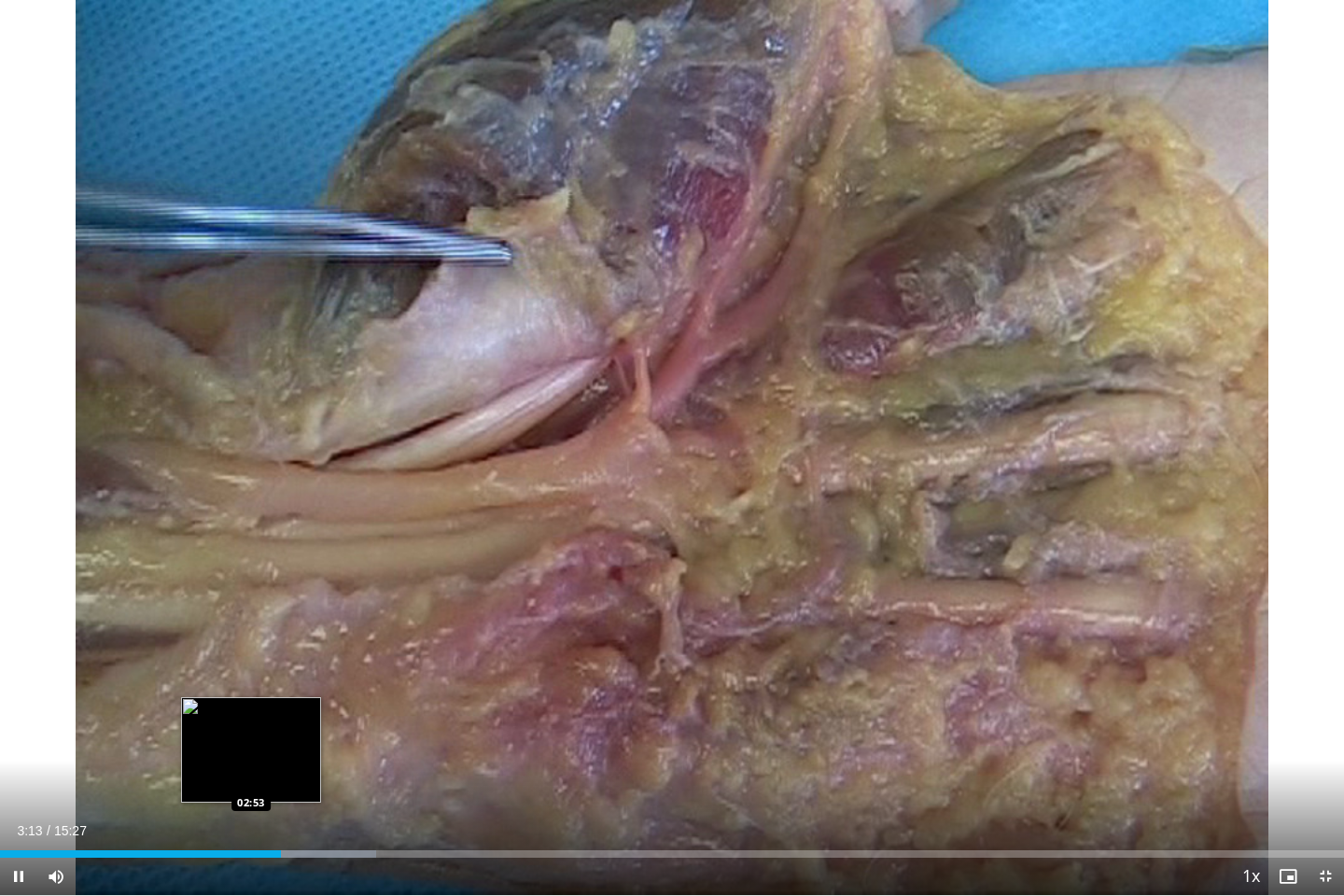click on "Loaded :  27.99% 03:13 02:53" at bounding box center [672, 854] 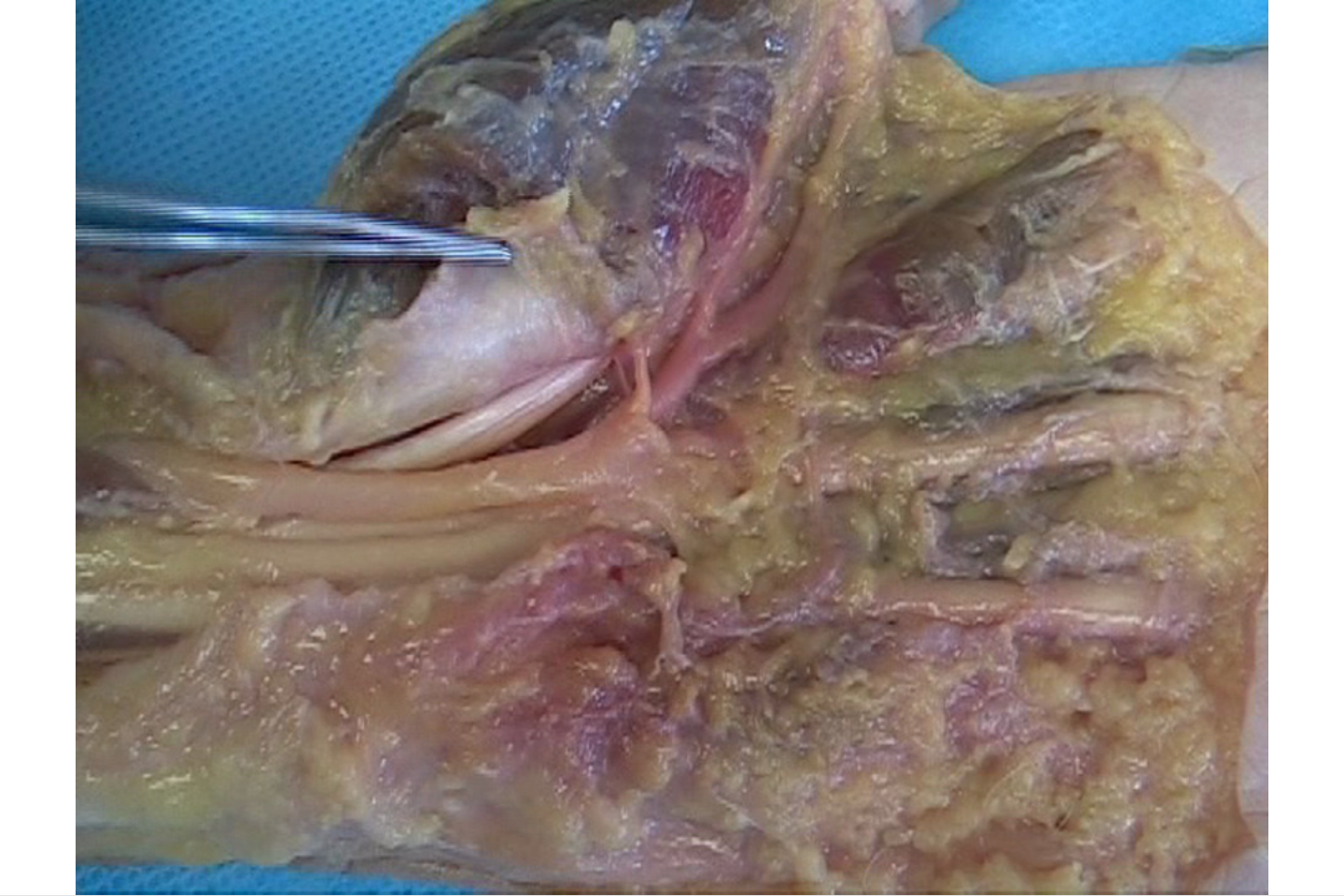 click on "10 seconds
Tap to unmute" at bounding box center [672, 447] 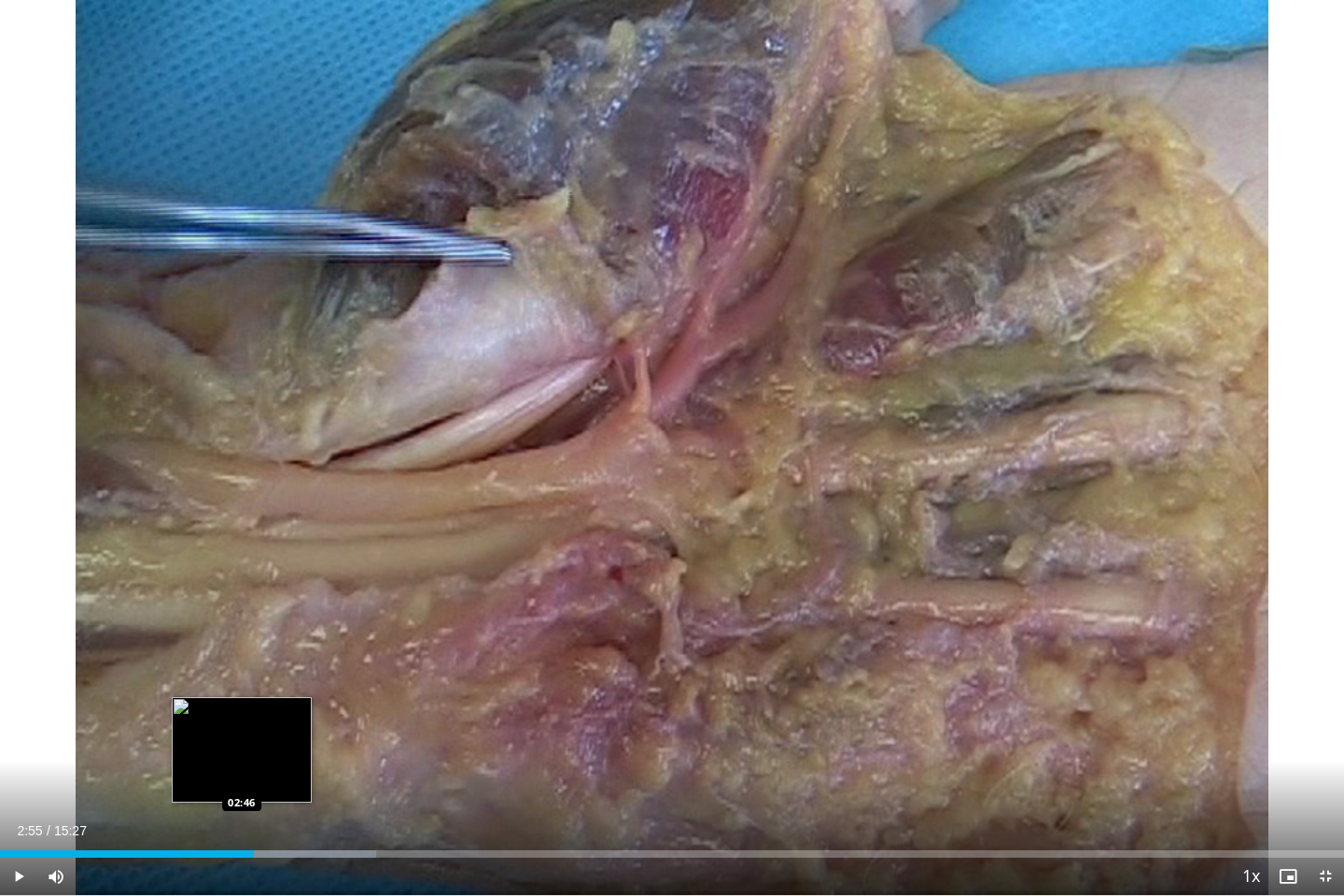 click on "02:55" at bounding box center [127, 854] 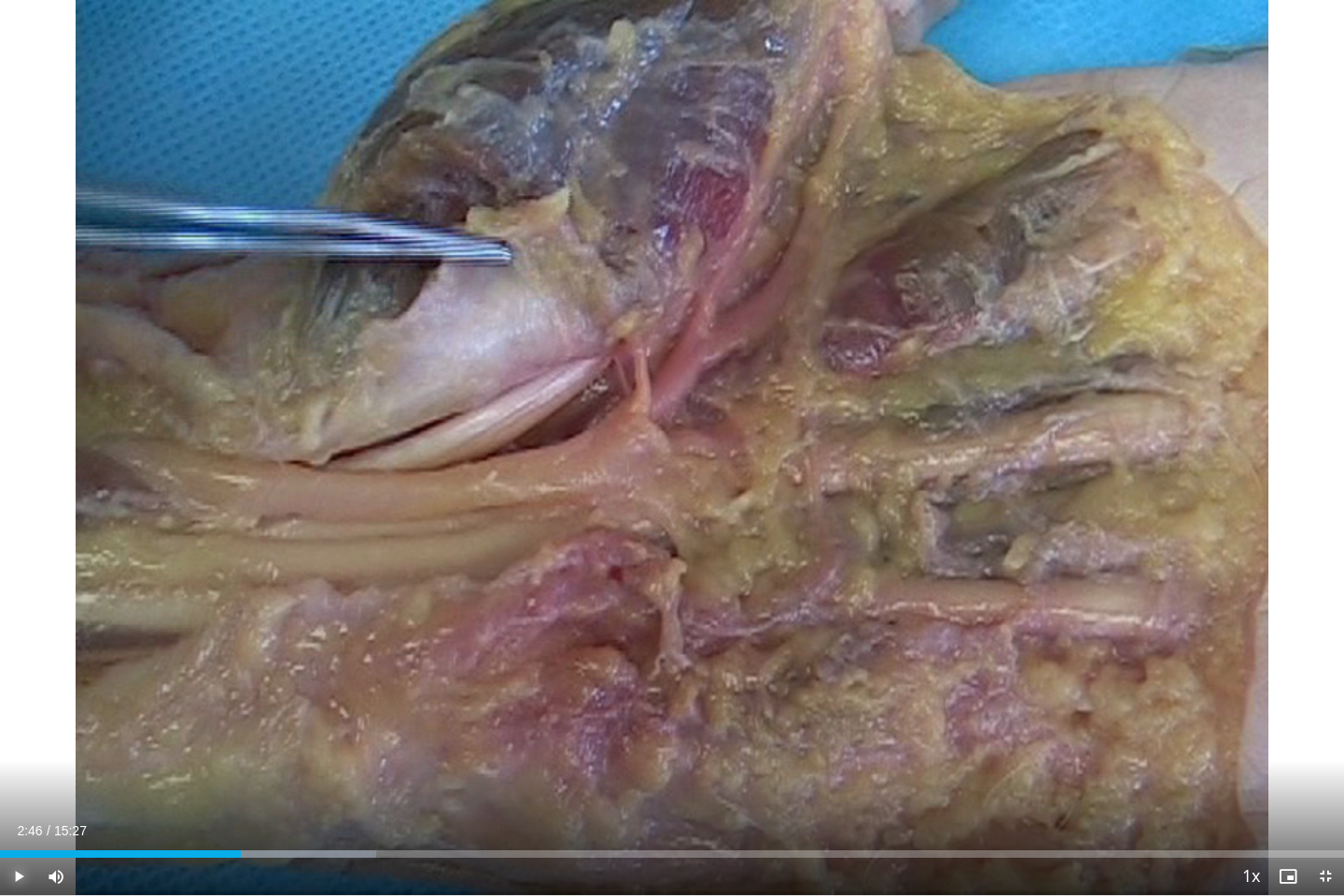 click at bounding box center (19, 876) 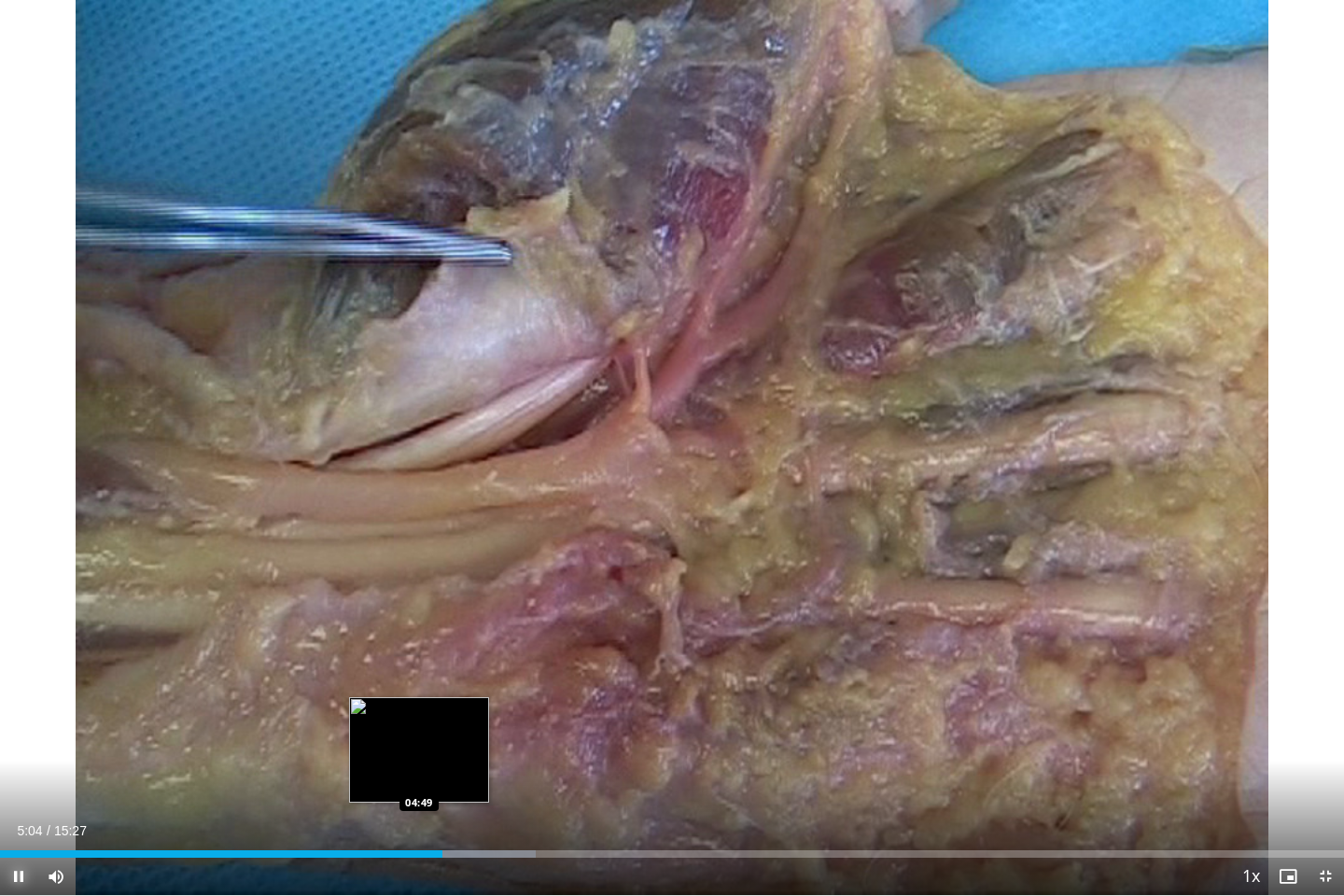 click on "Loaded :  39.84% 05:05 04:49" at bounding box center (672, 854) 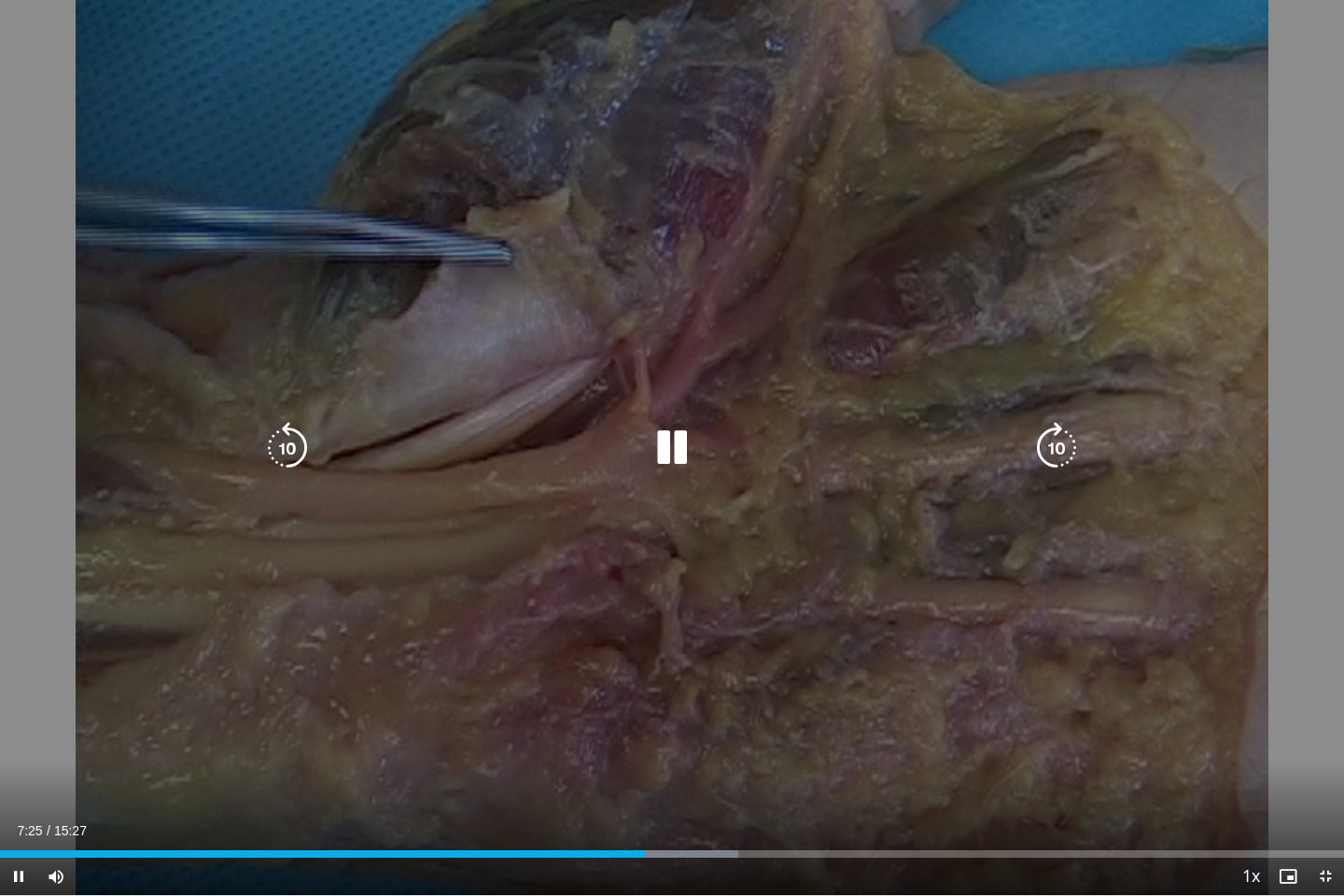 click on "10 seconds
Tap to unmute" at bounding box center (672, 447) 